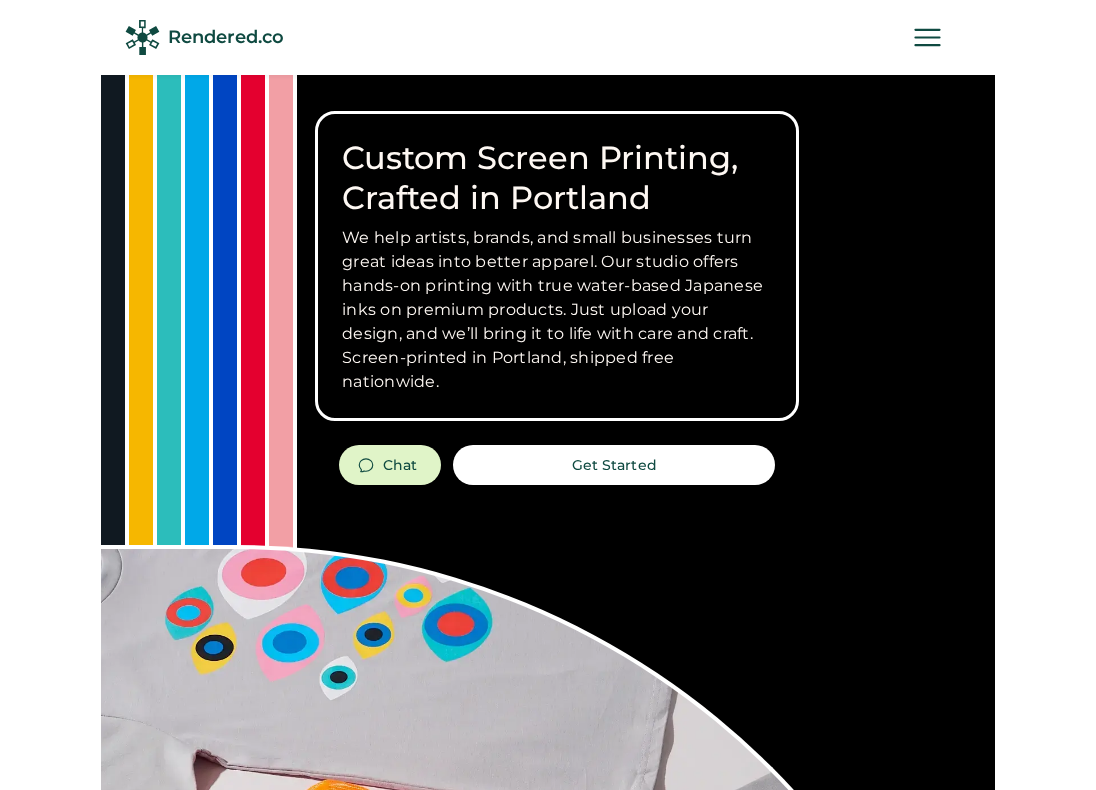 scroll, scrollTop: 0, scrollLeft: 0, axis: both 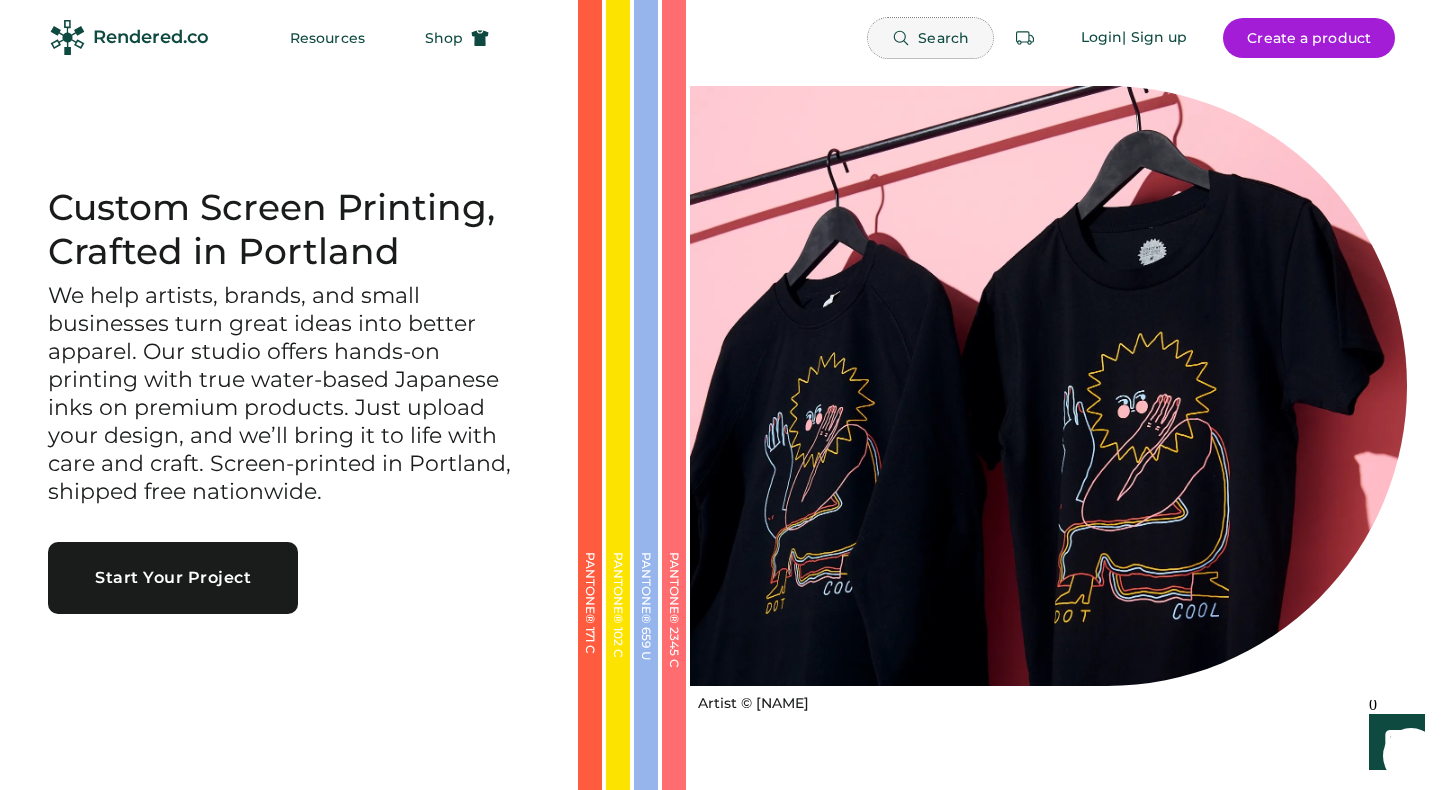 click on "Search" at bounding box center [943, 38] 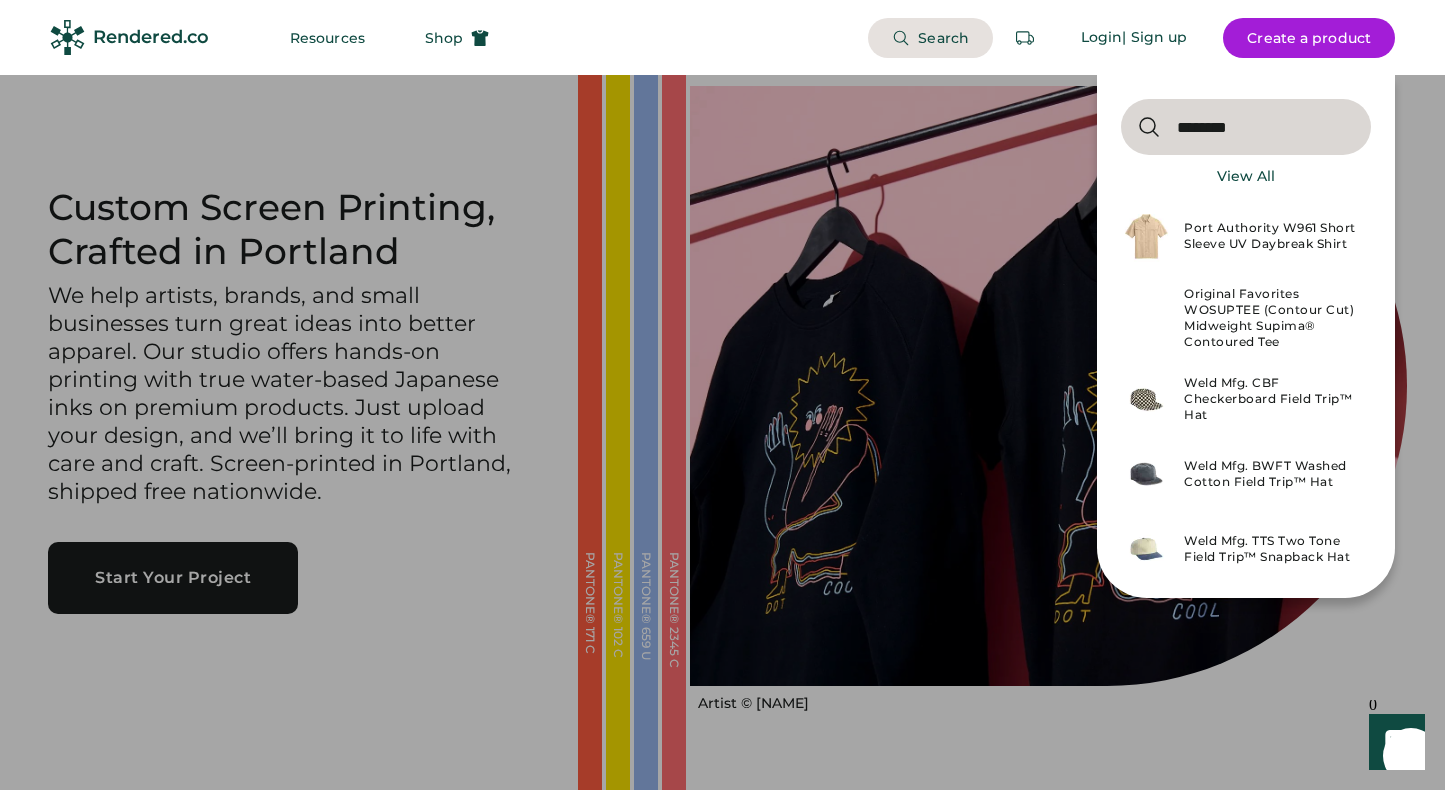type on "********" 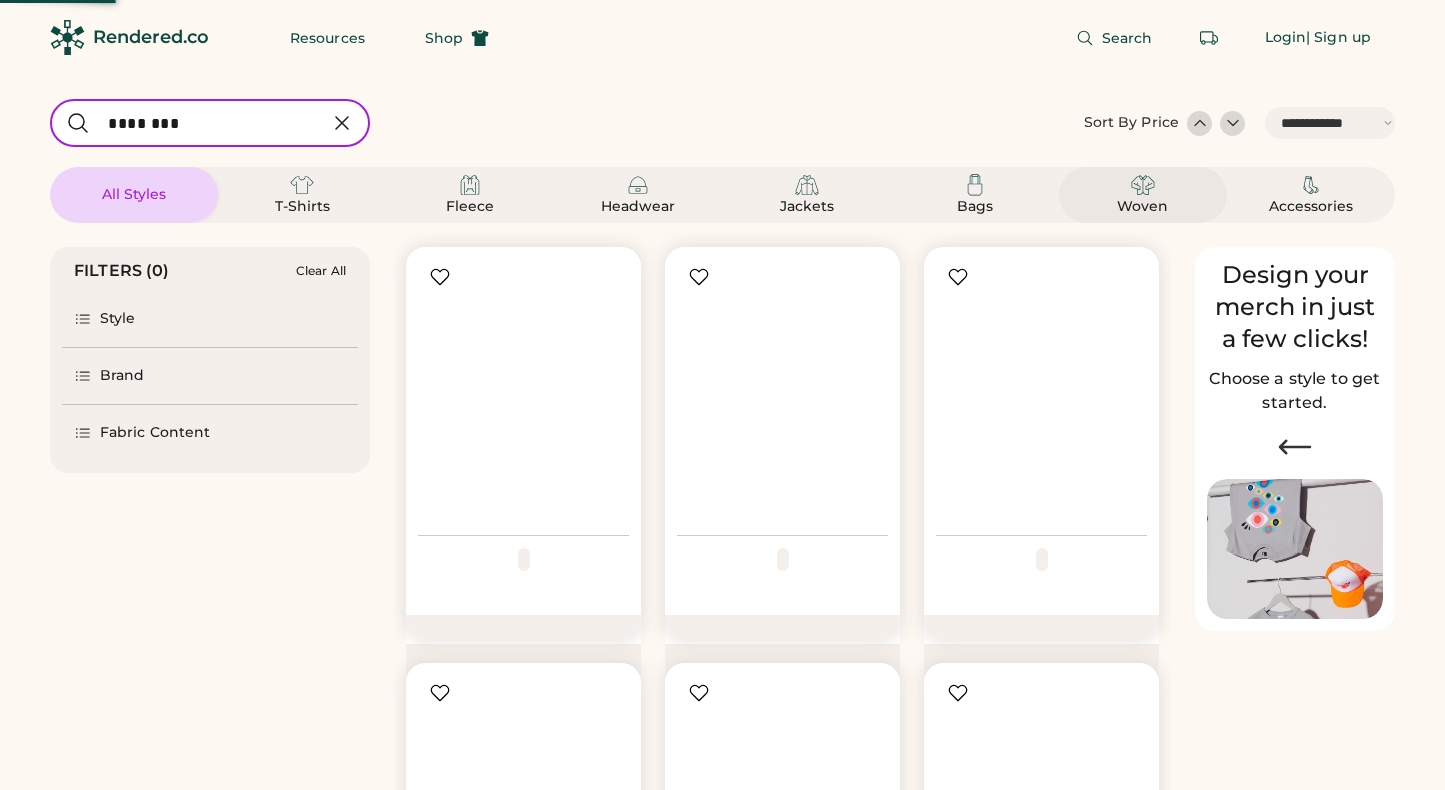 select on "*****" 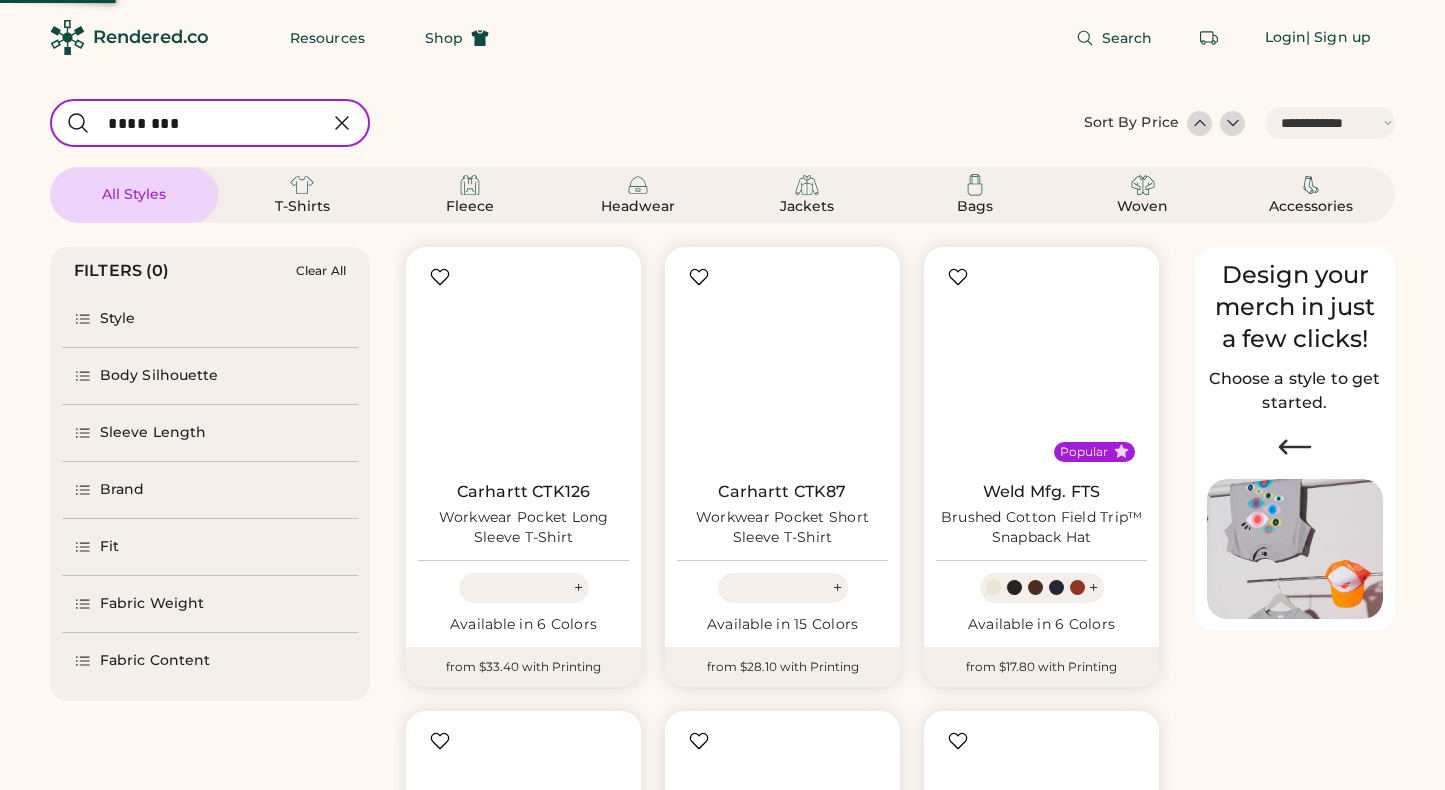 scroll, scrollTop: 0, scrollLeft: 0, axis: both 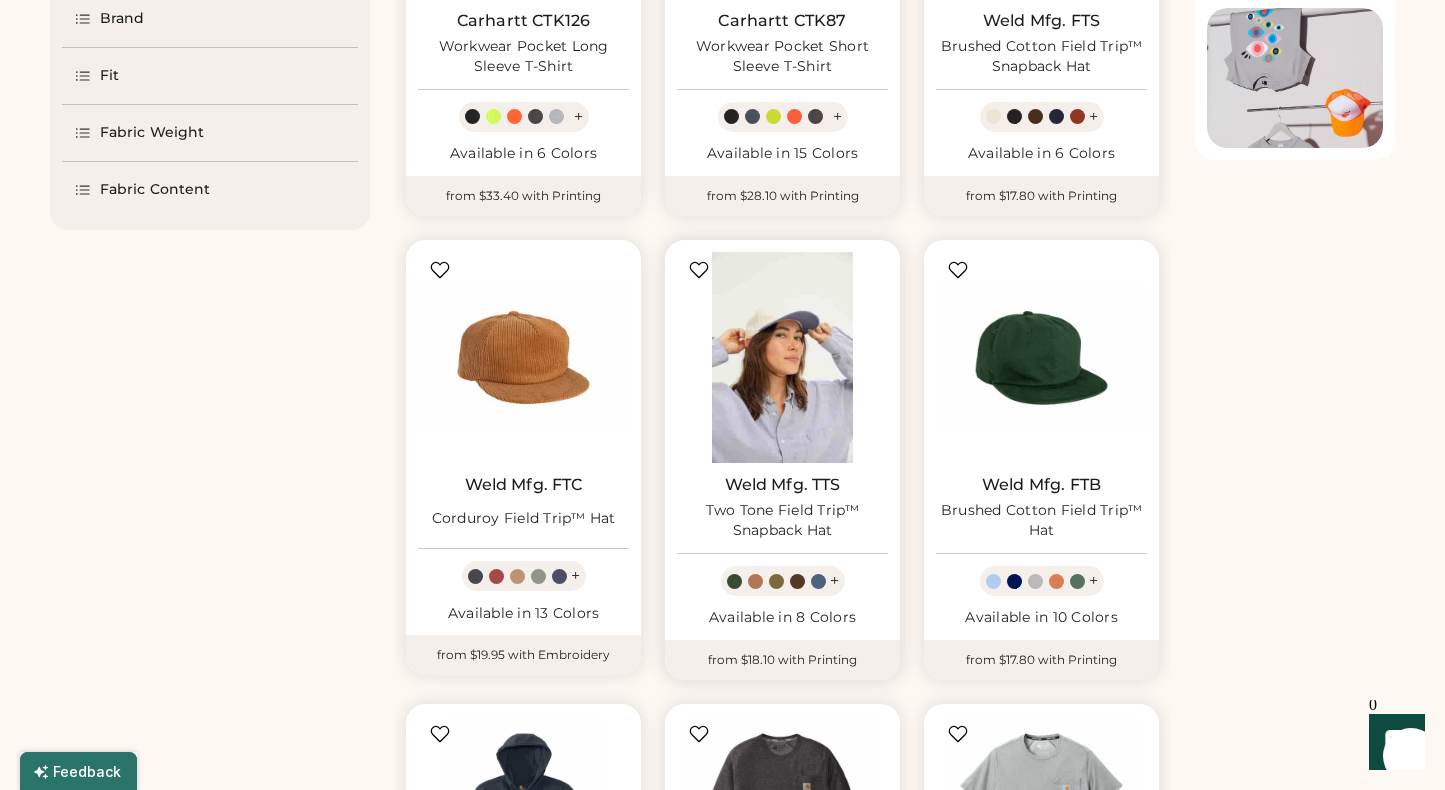 click at bounding box center (782, 357) 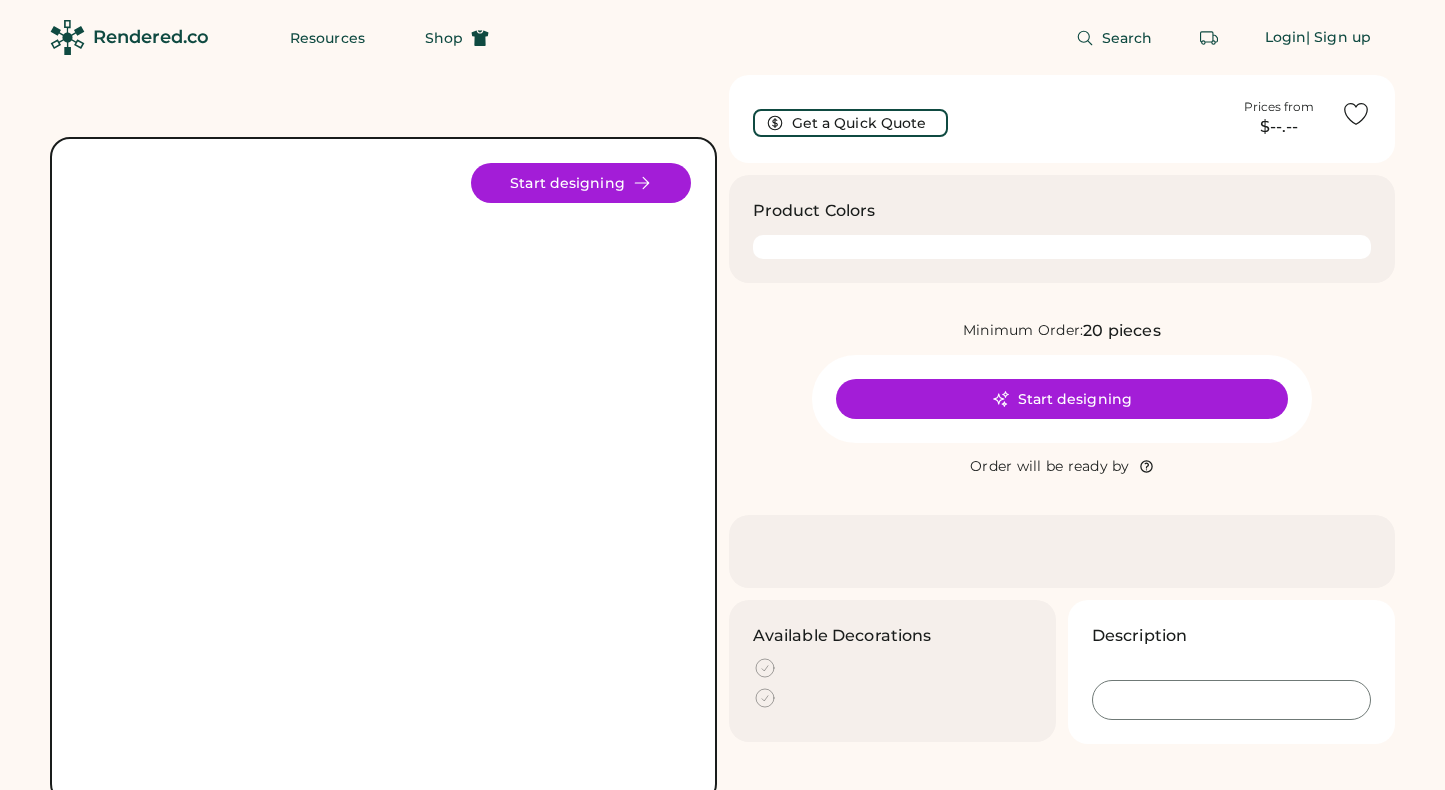 scroll, scrollTop: 0, scrollLeft: 0, axis: both 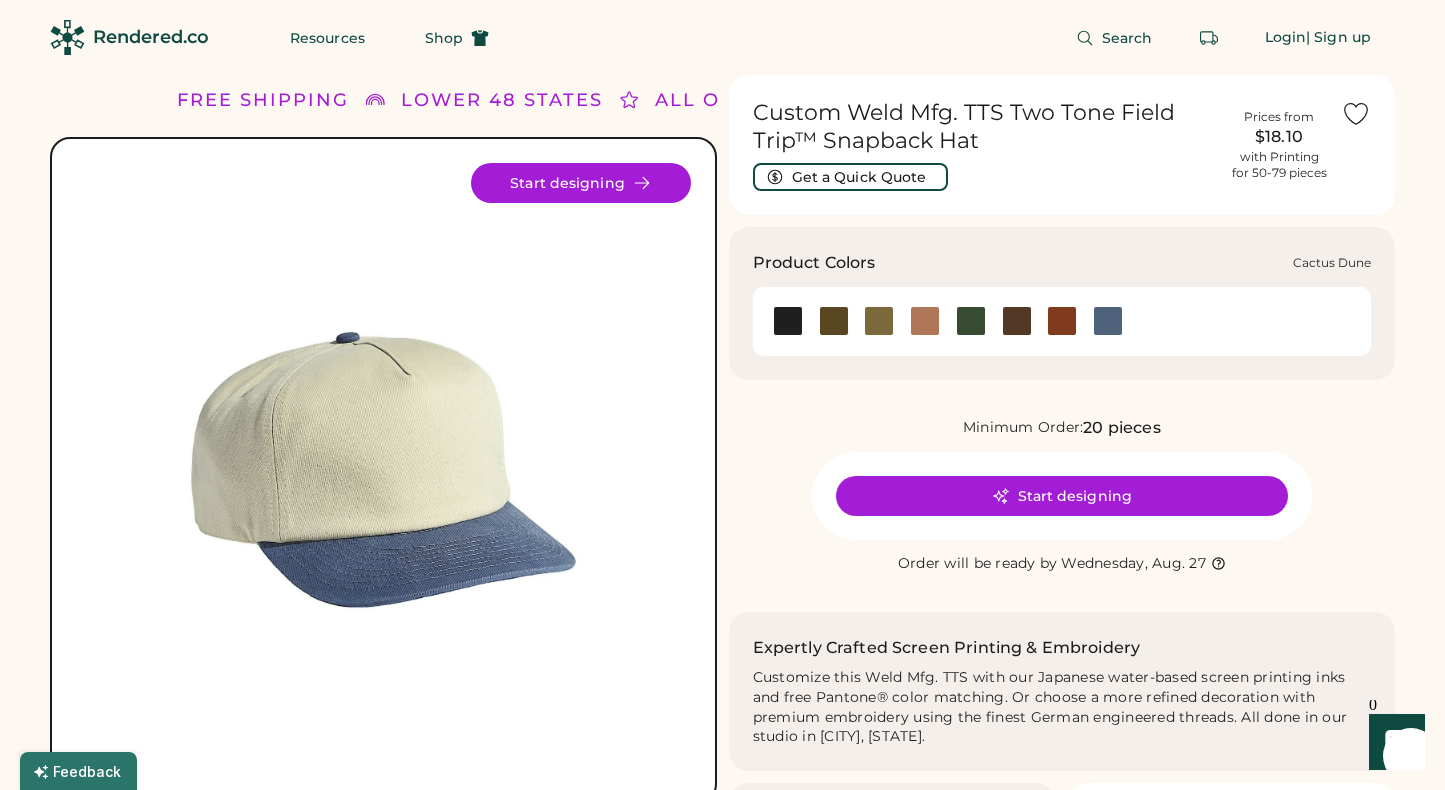 click at bounding box center (879, 321) 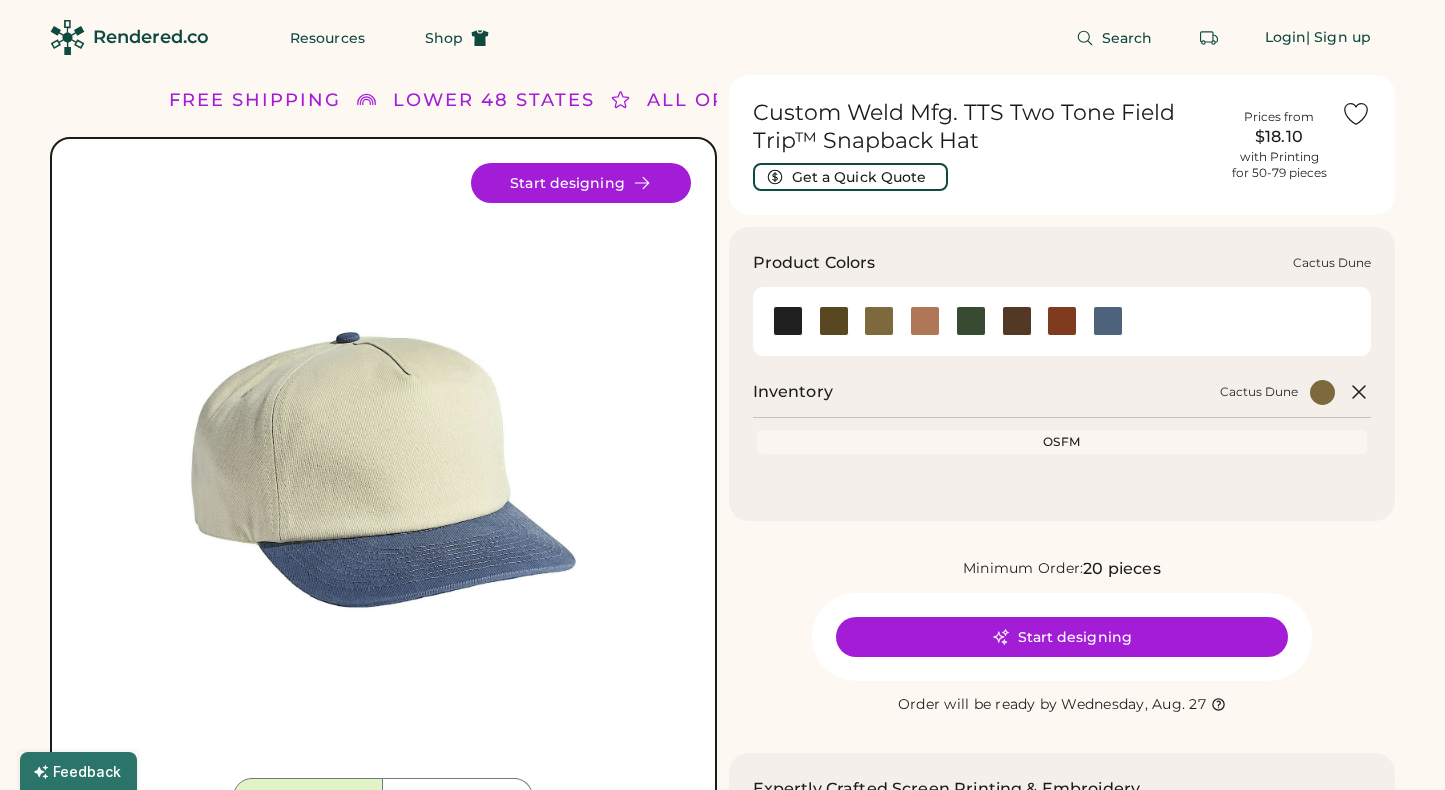 scroll, scrollTop: 0, scrollLeft: 0, axis: both 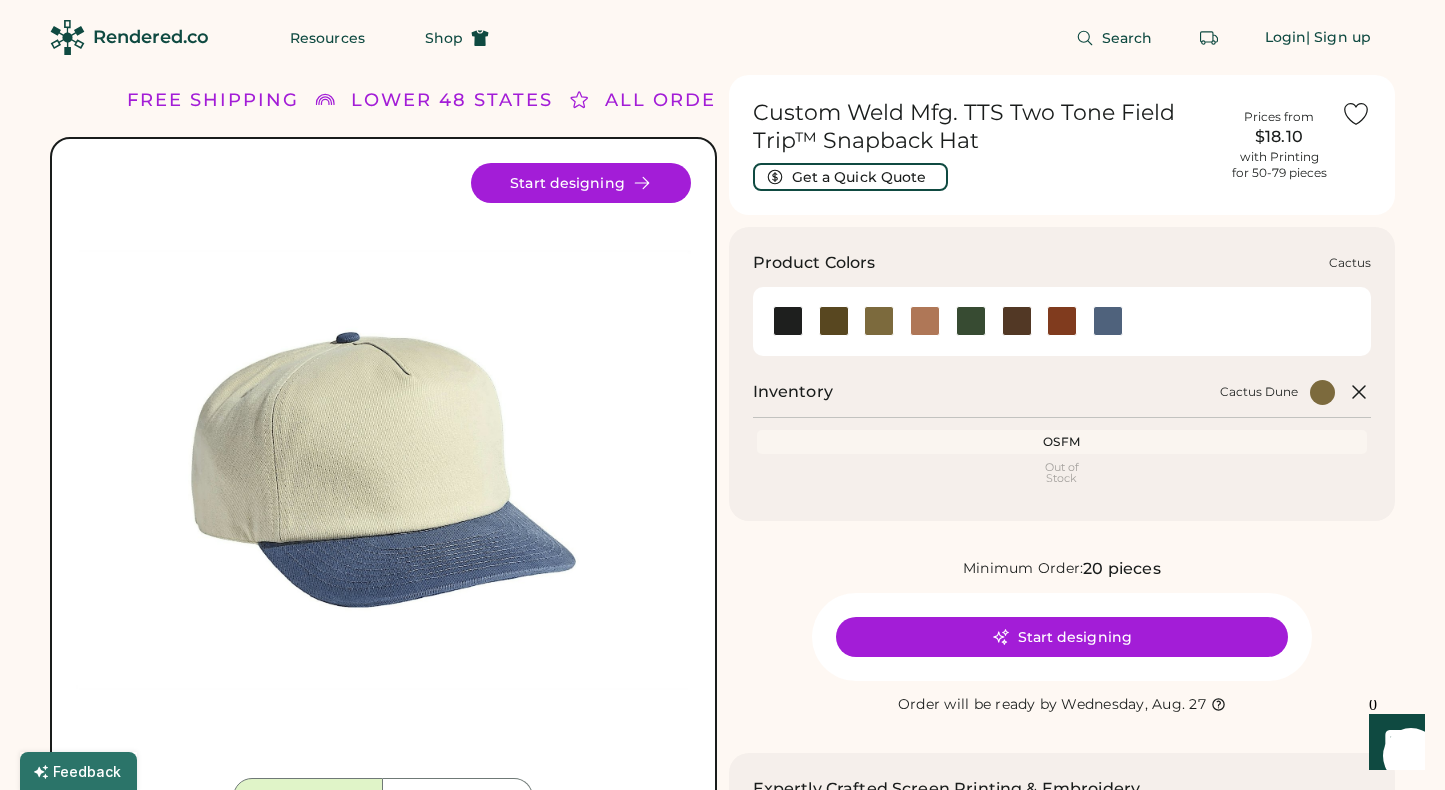 click at bounding box center (834, 321) 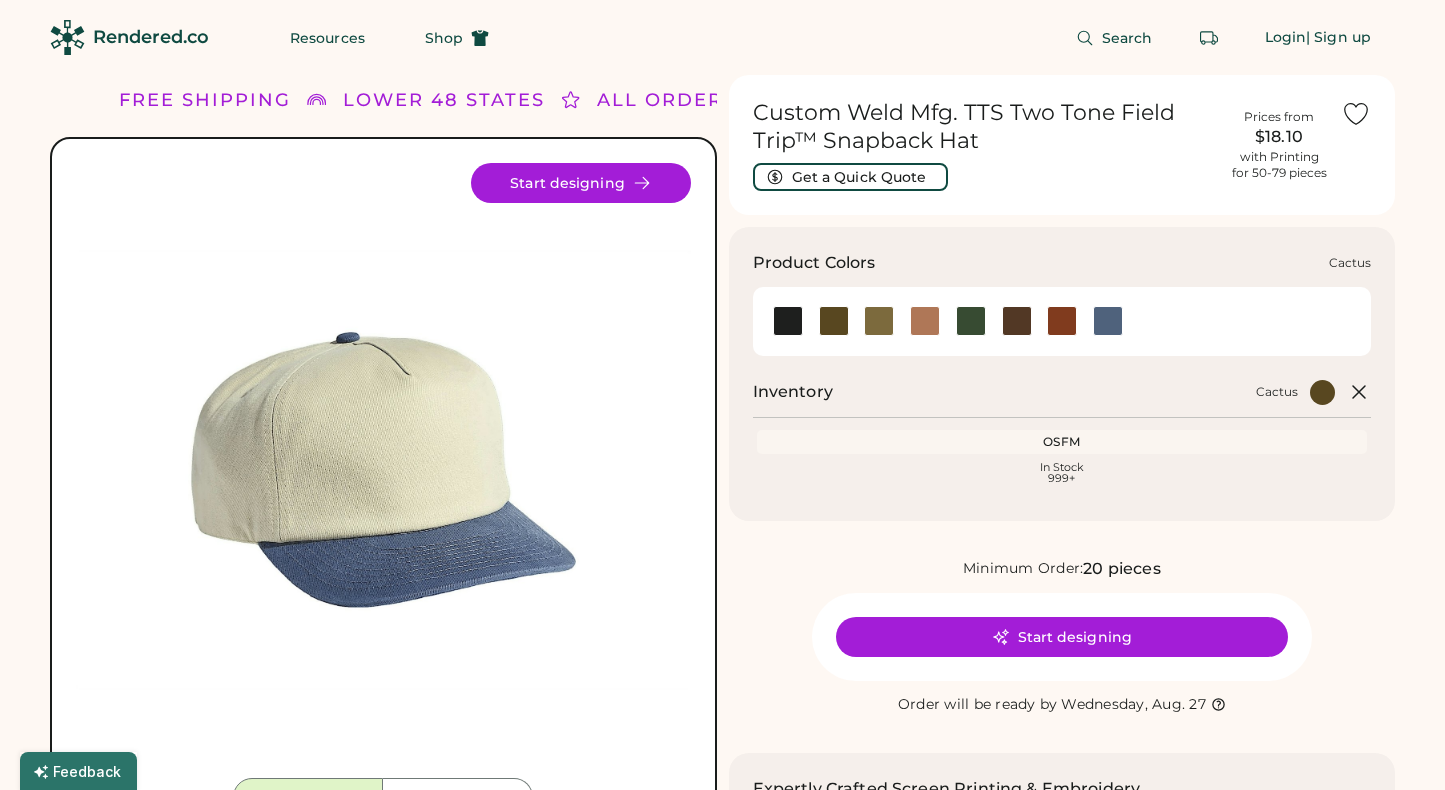 scroll, scrollTop: 0, scrollLeft: 0, axis: both 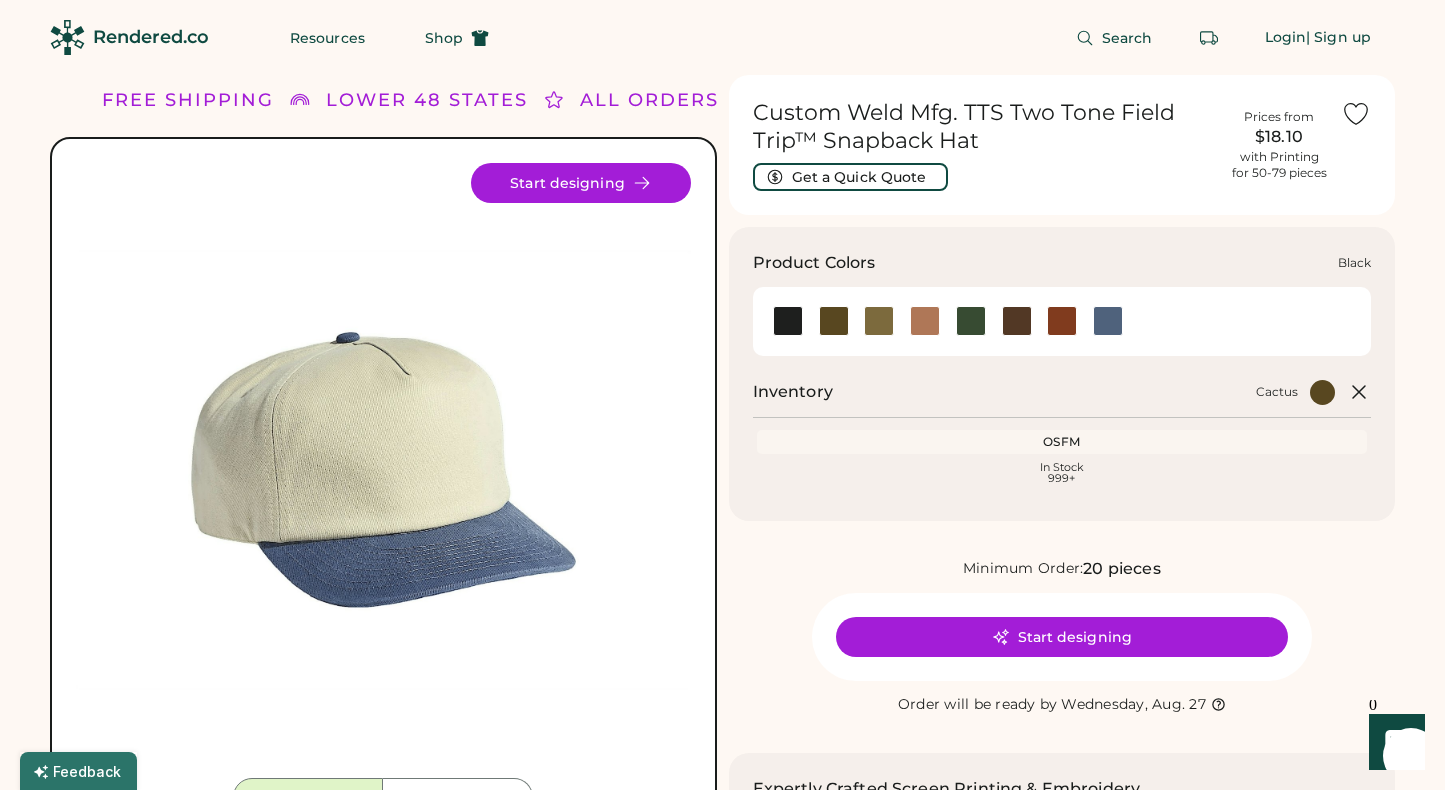 click at bounding box center (788, 321) 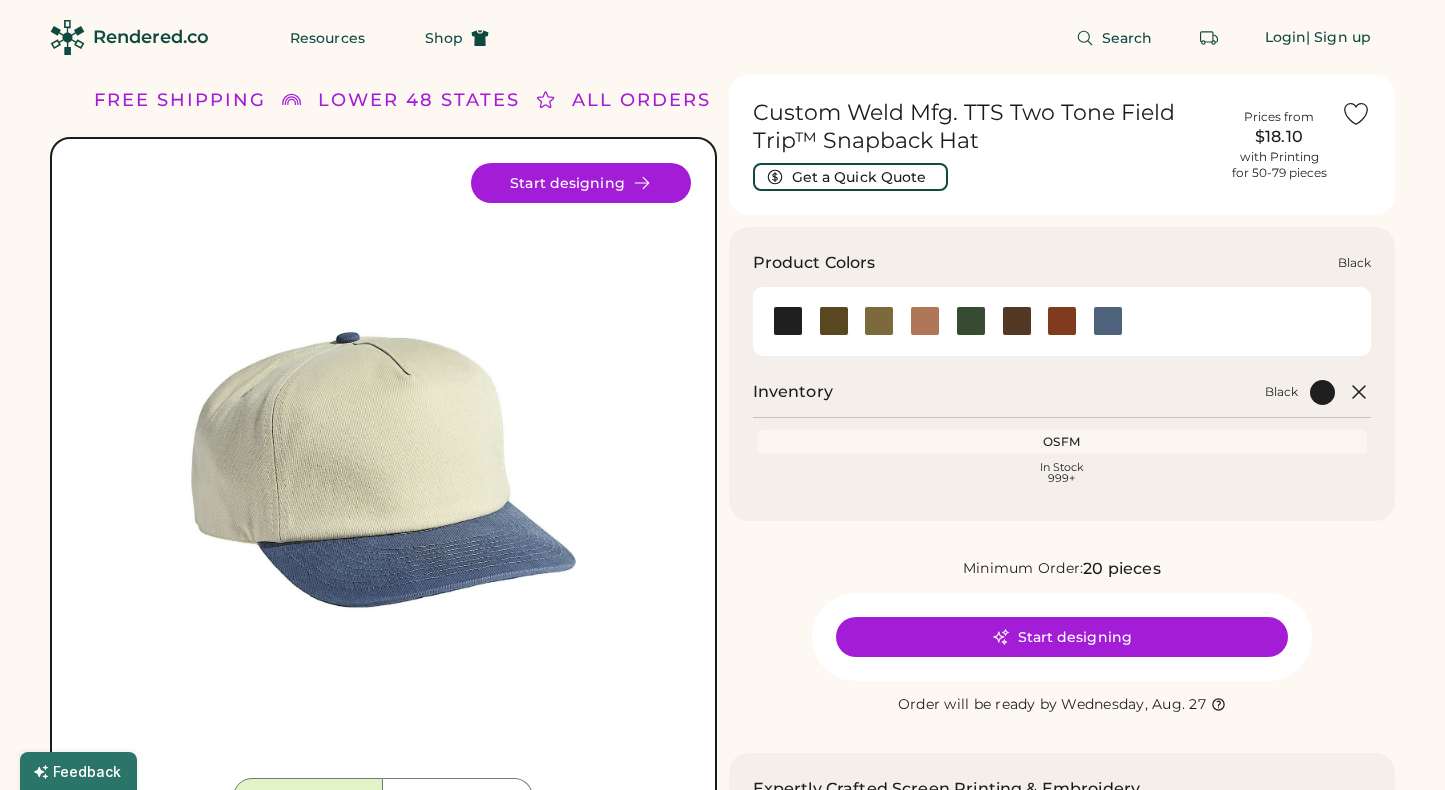 scroll, scrollTop: 0, scrollLeft: 0, axis: both 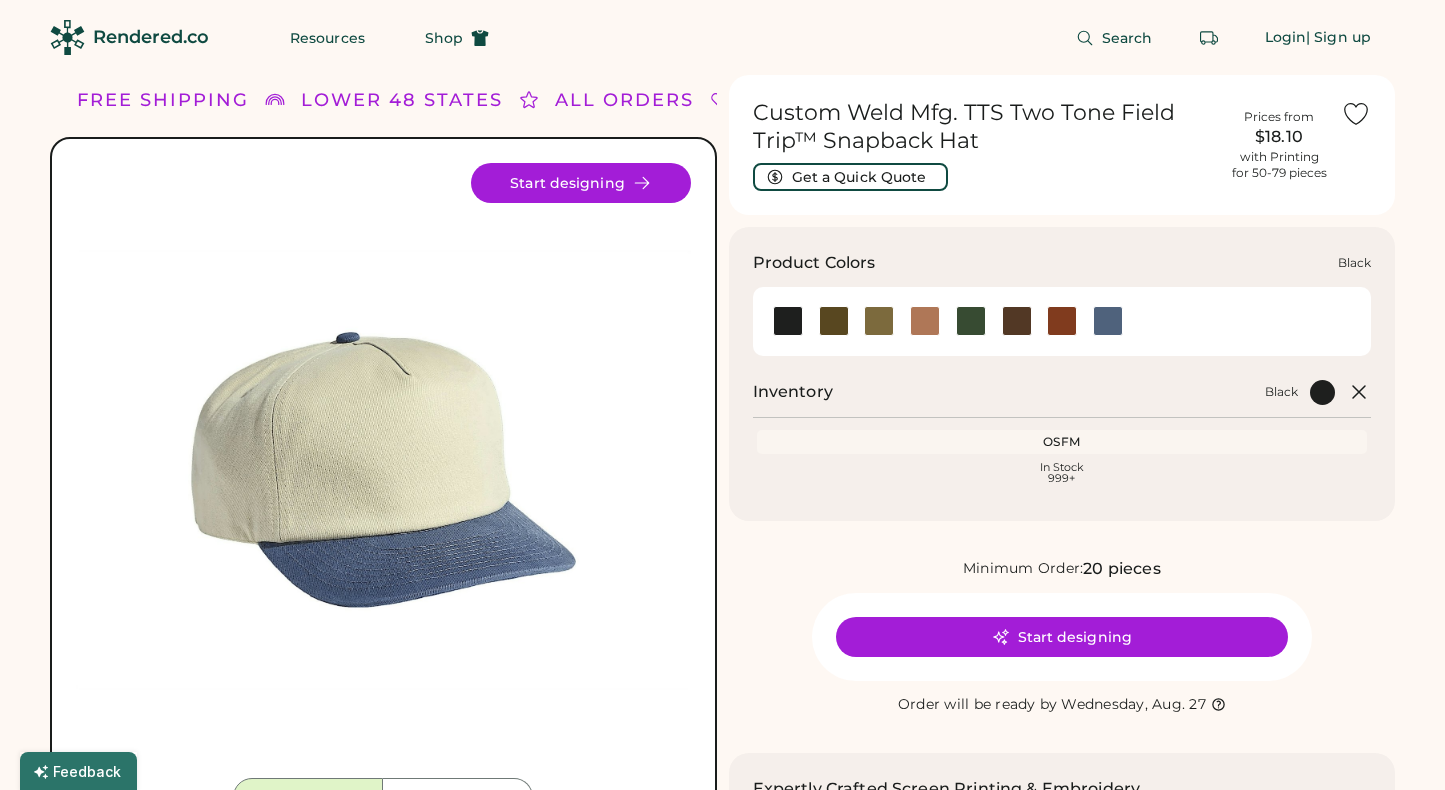 click at bounding box center [788, 321] 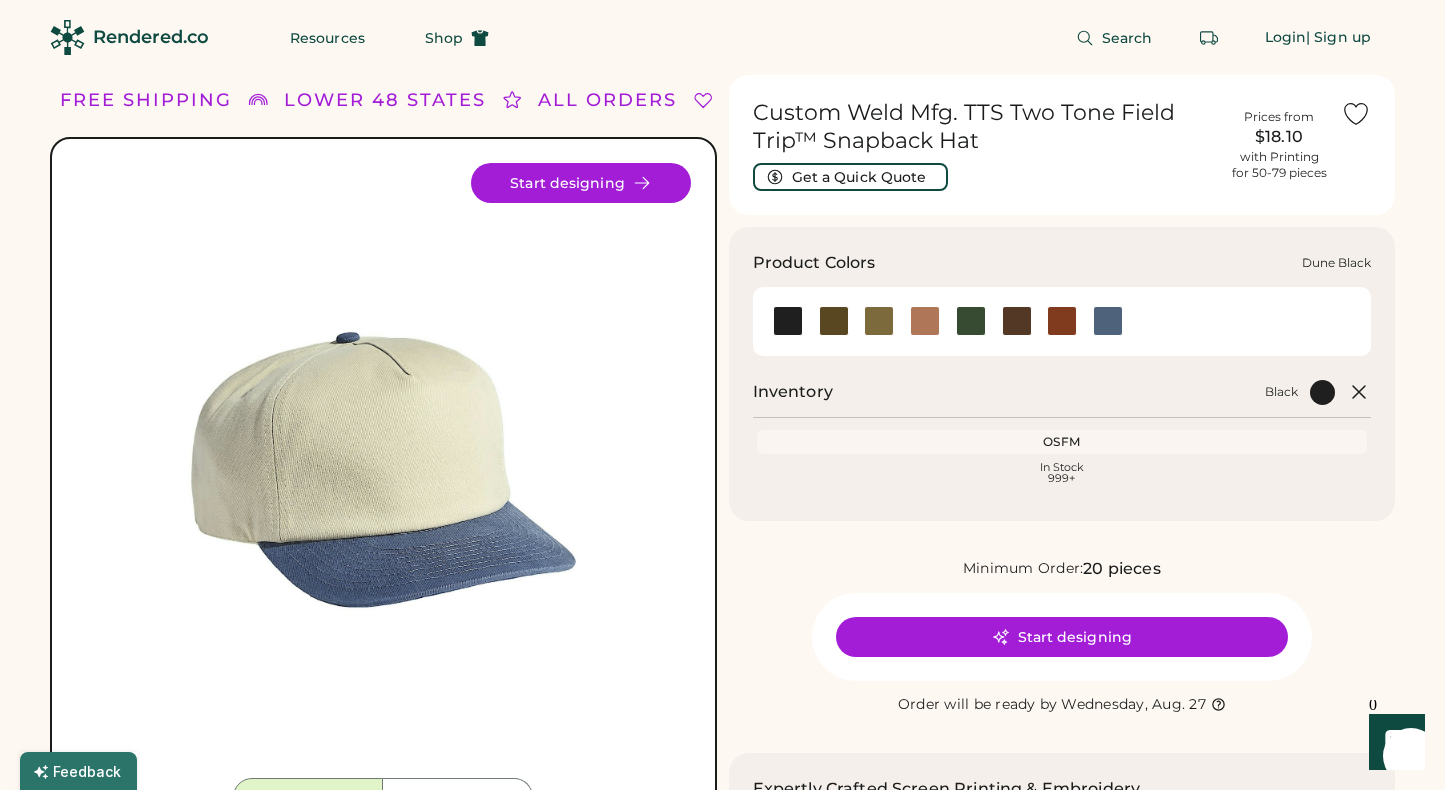 click at bounding box center [925, 321] 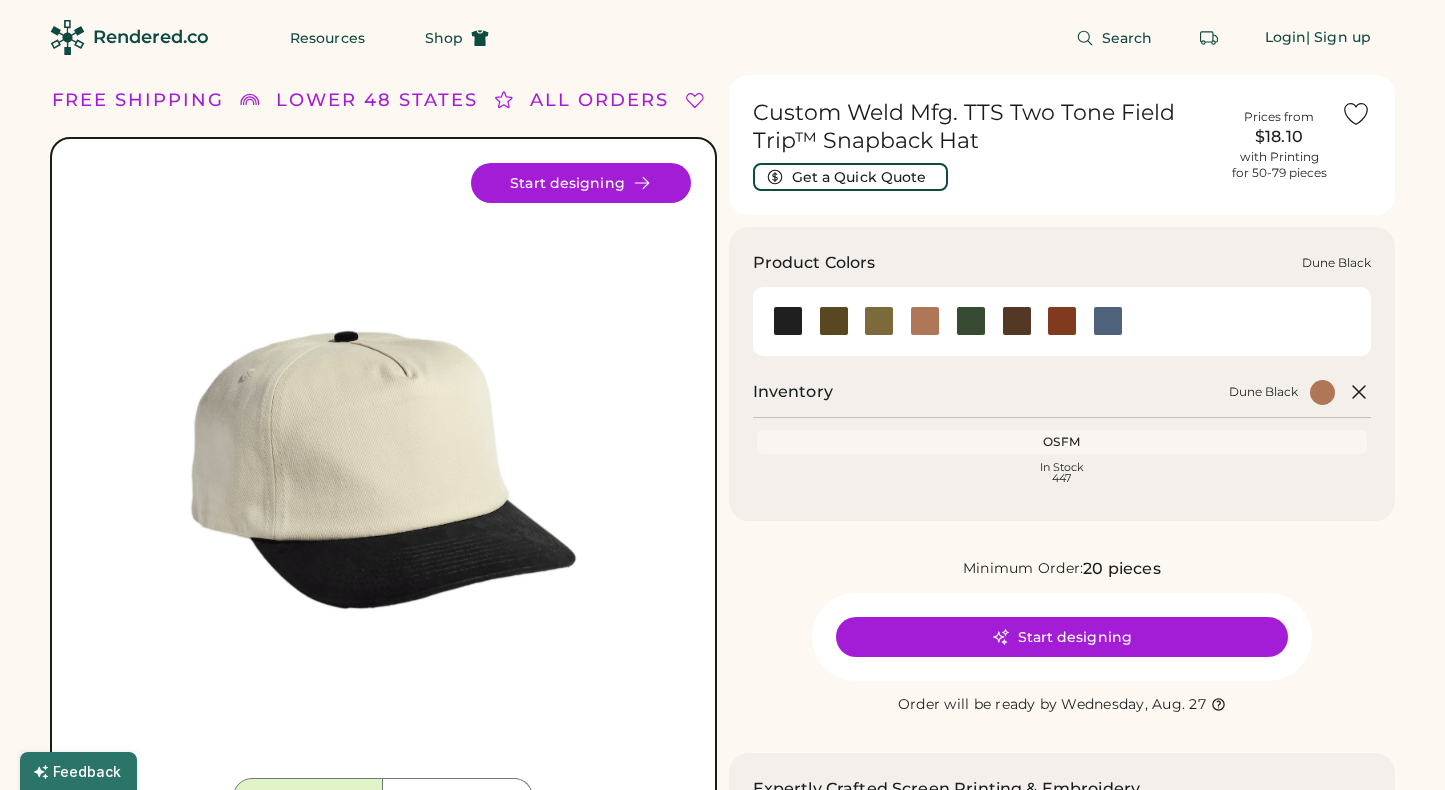 scroll, scrollTop: 0, scrollLeft: 0, axis: both 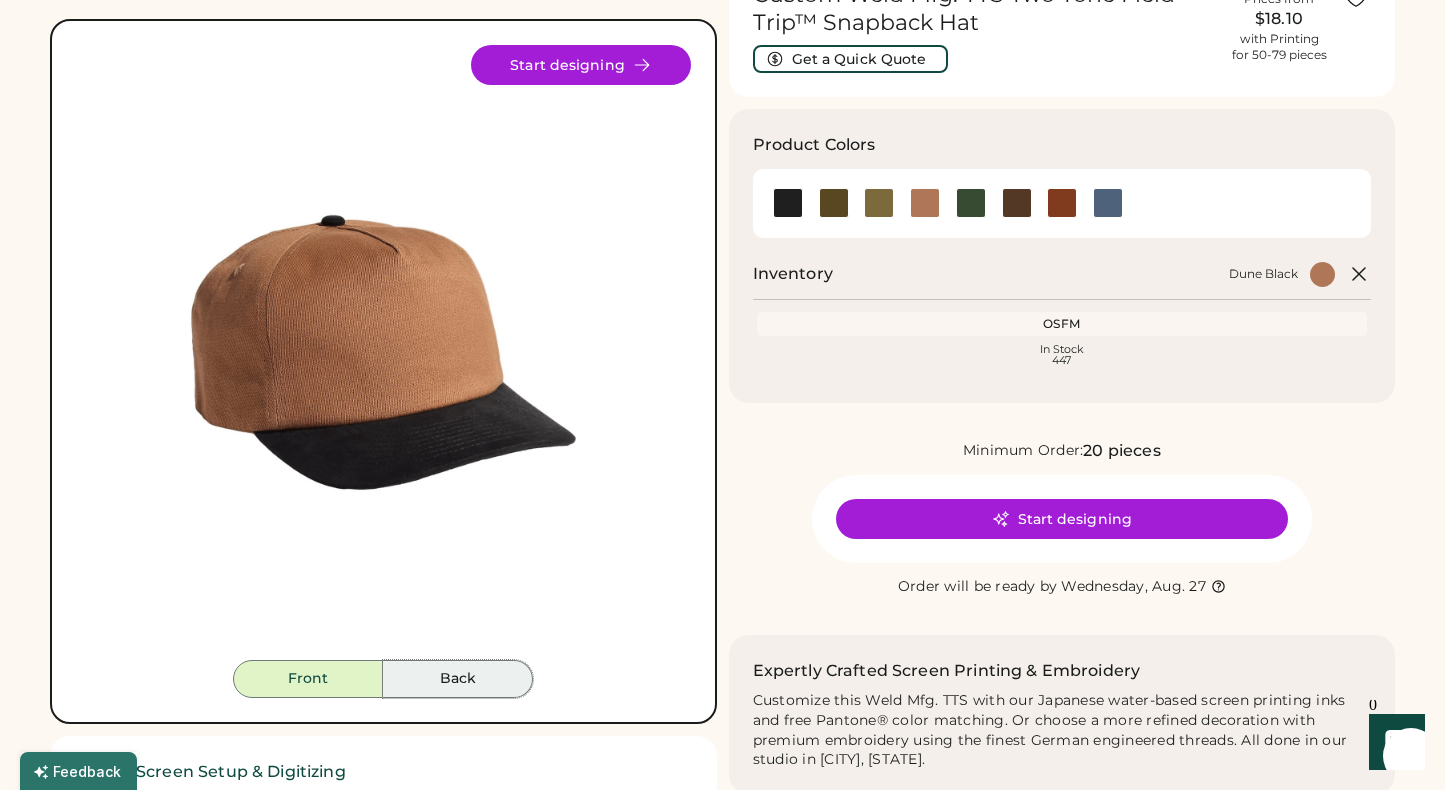click on "Back" at bounding box center (458, 679) 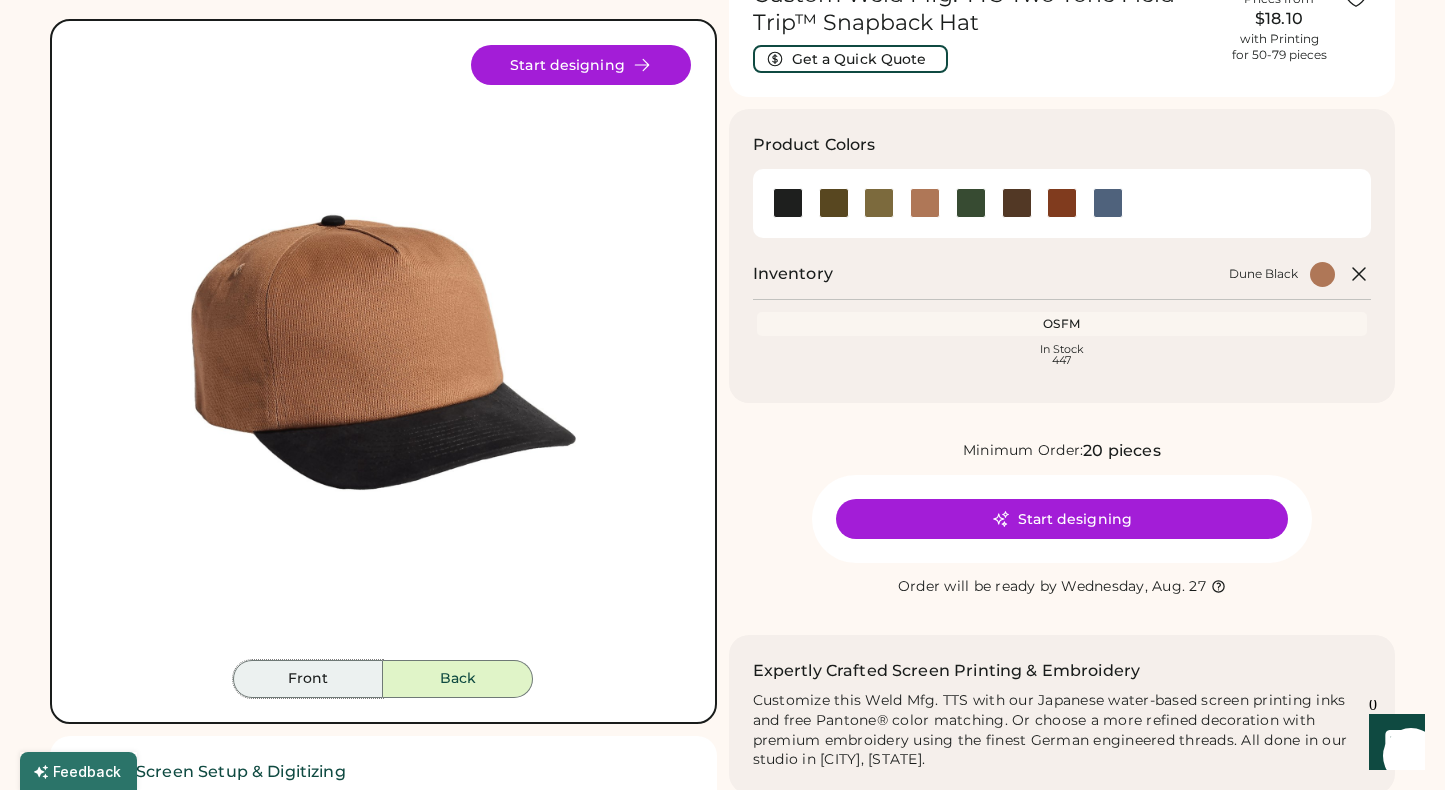 click on "Front" at bounding box center (308, 679) 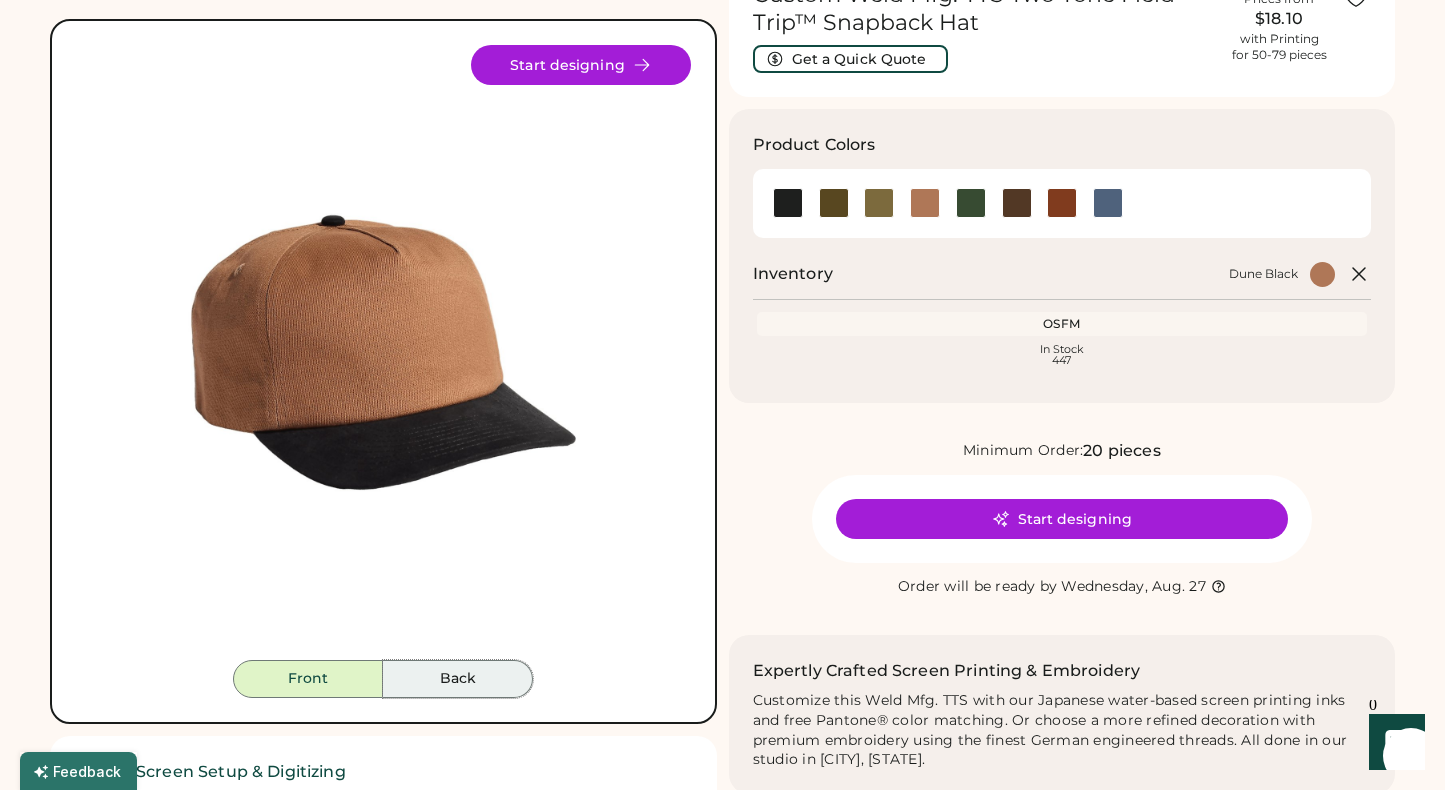 click on "Back" at bounding box center [458, 679] 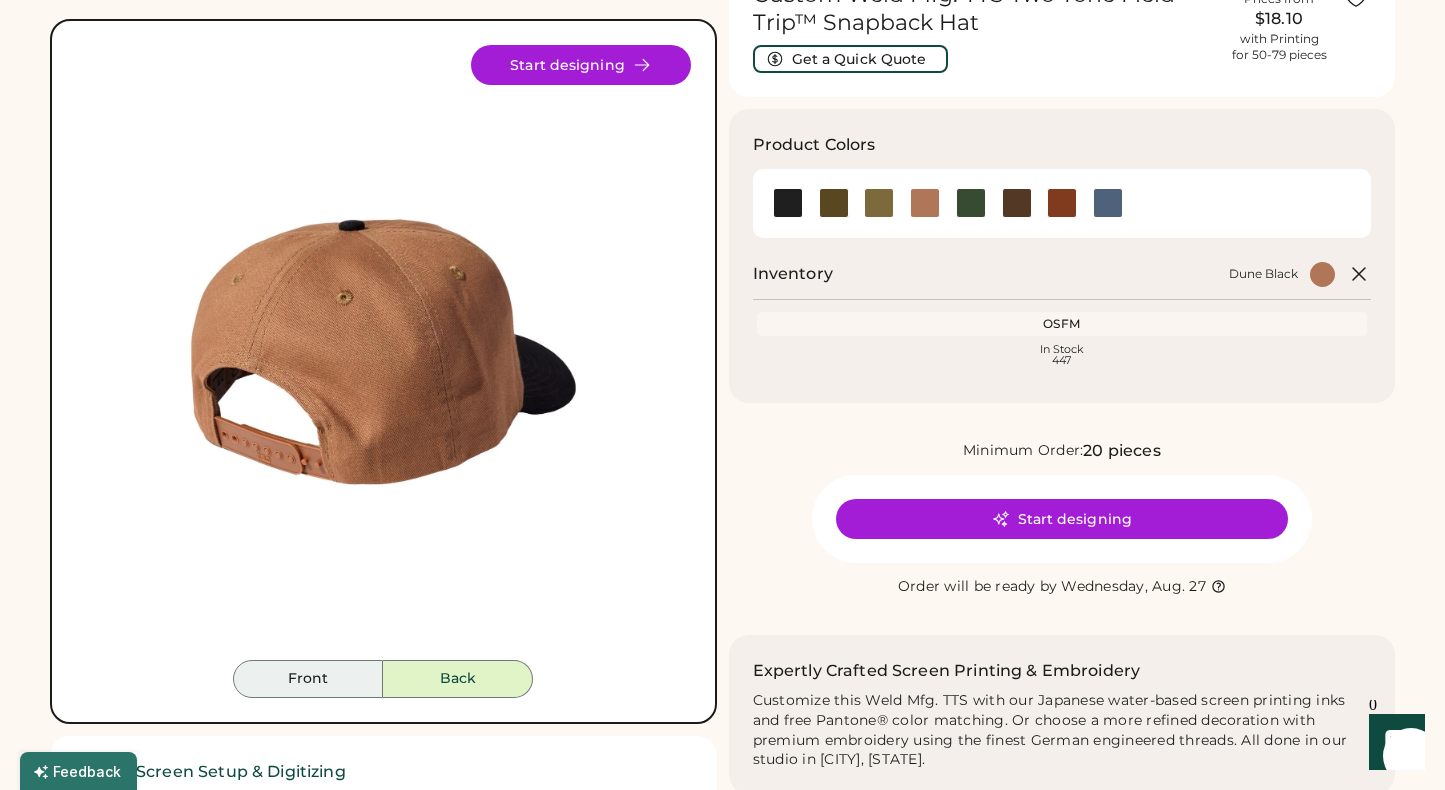 click on "Front" at bounding box center (308, 679) 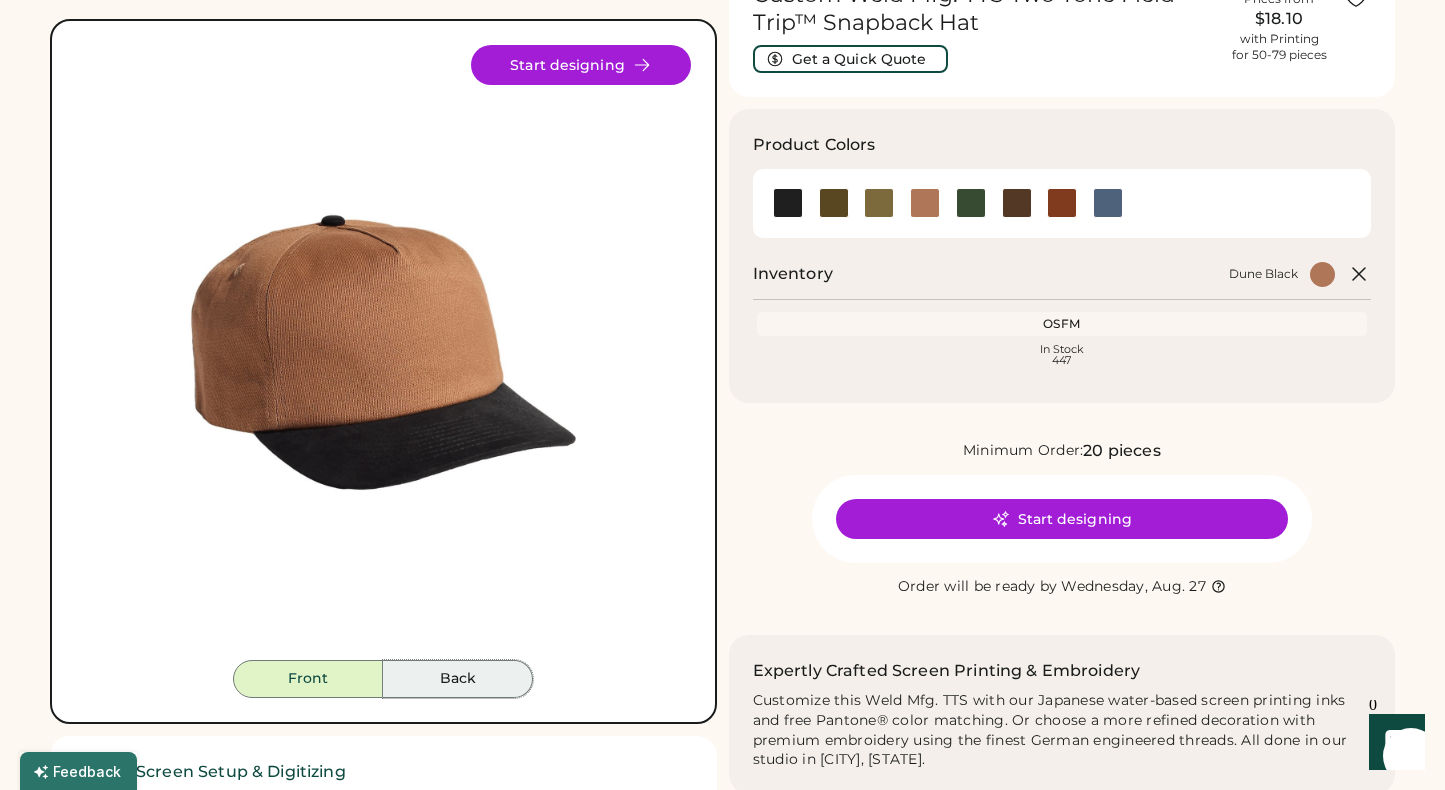 click on "Back" at bounding box center (458, 679) 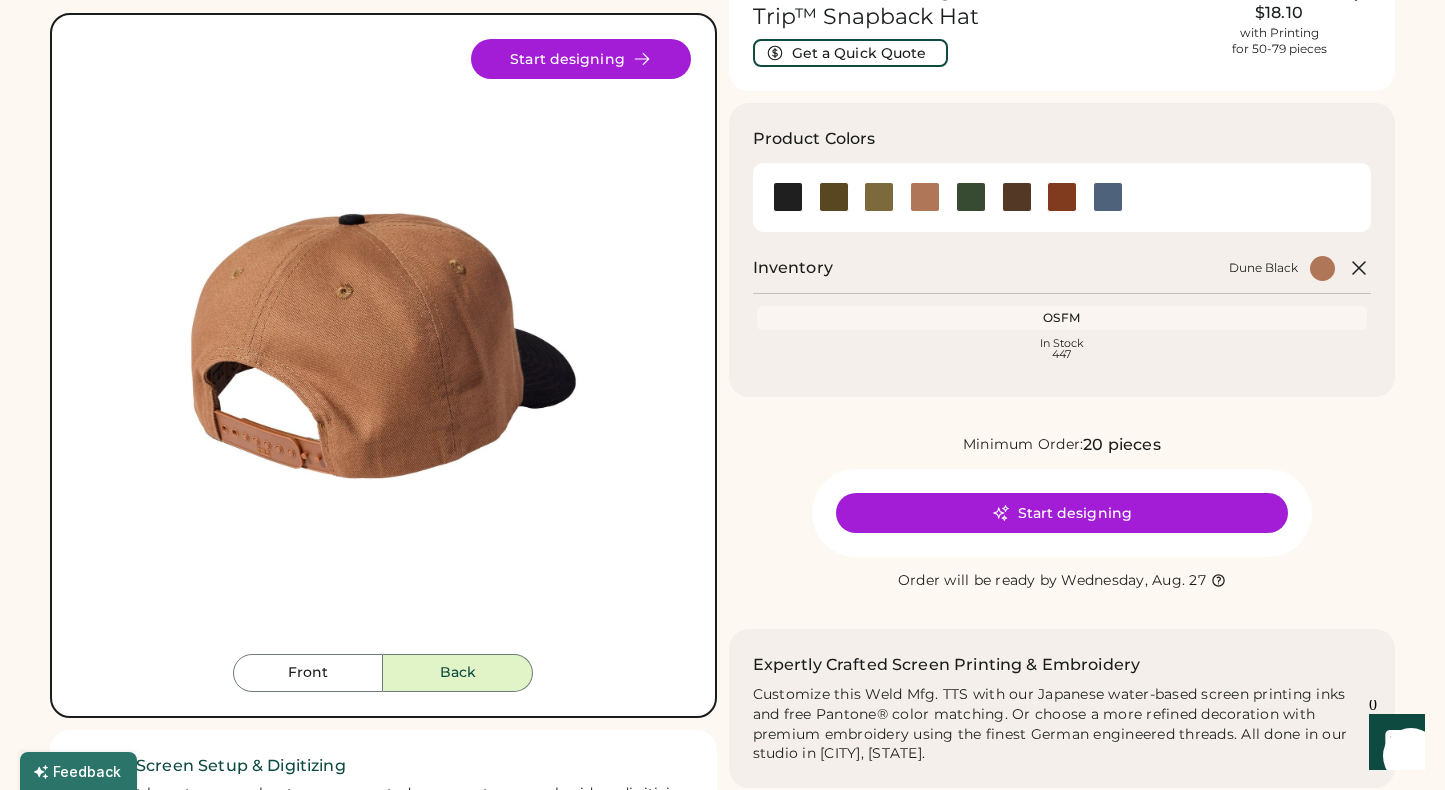 scroll, scrollTop: 0, scrollLeft: 0, axis: both 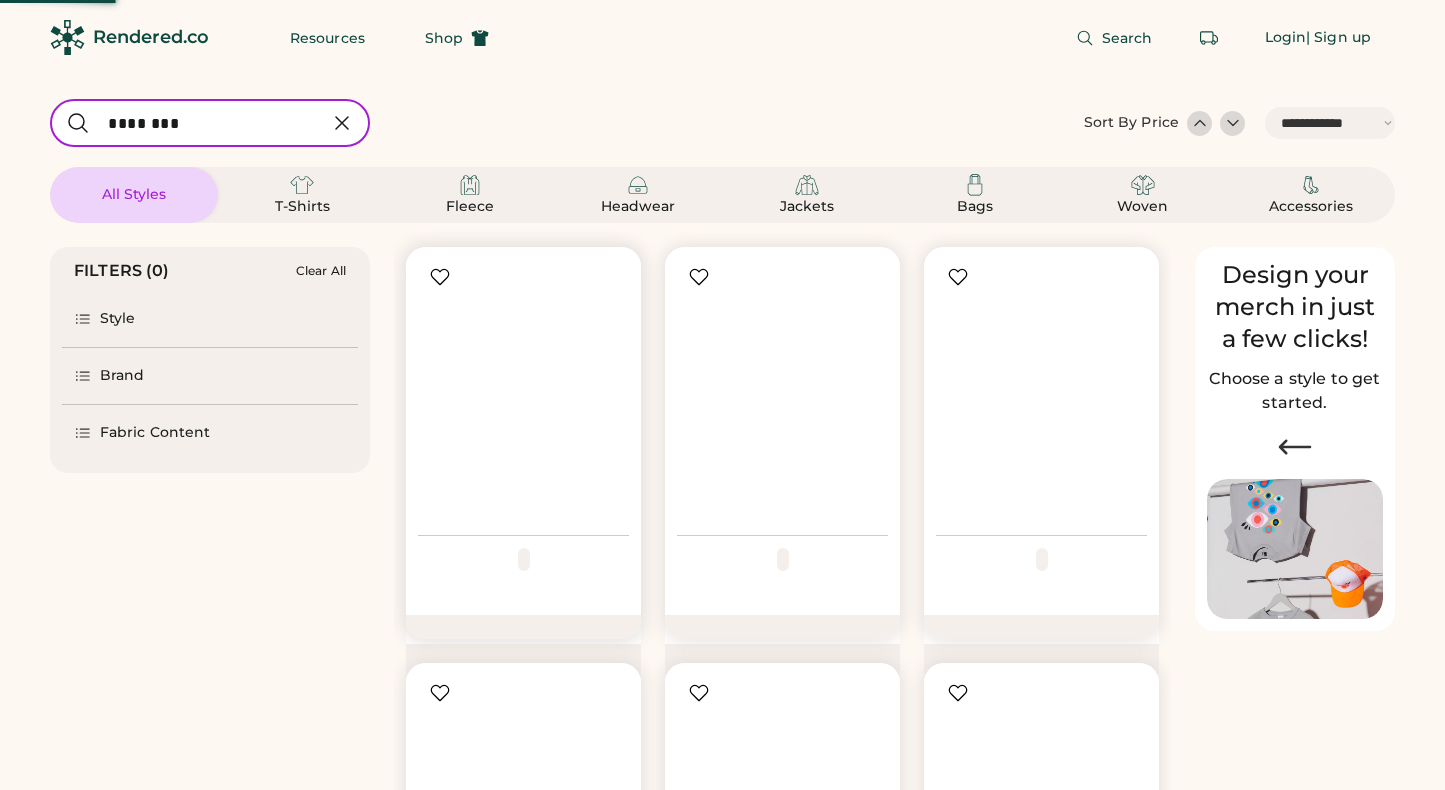 select on "*****" 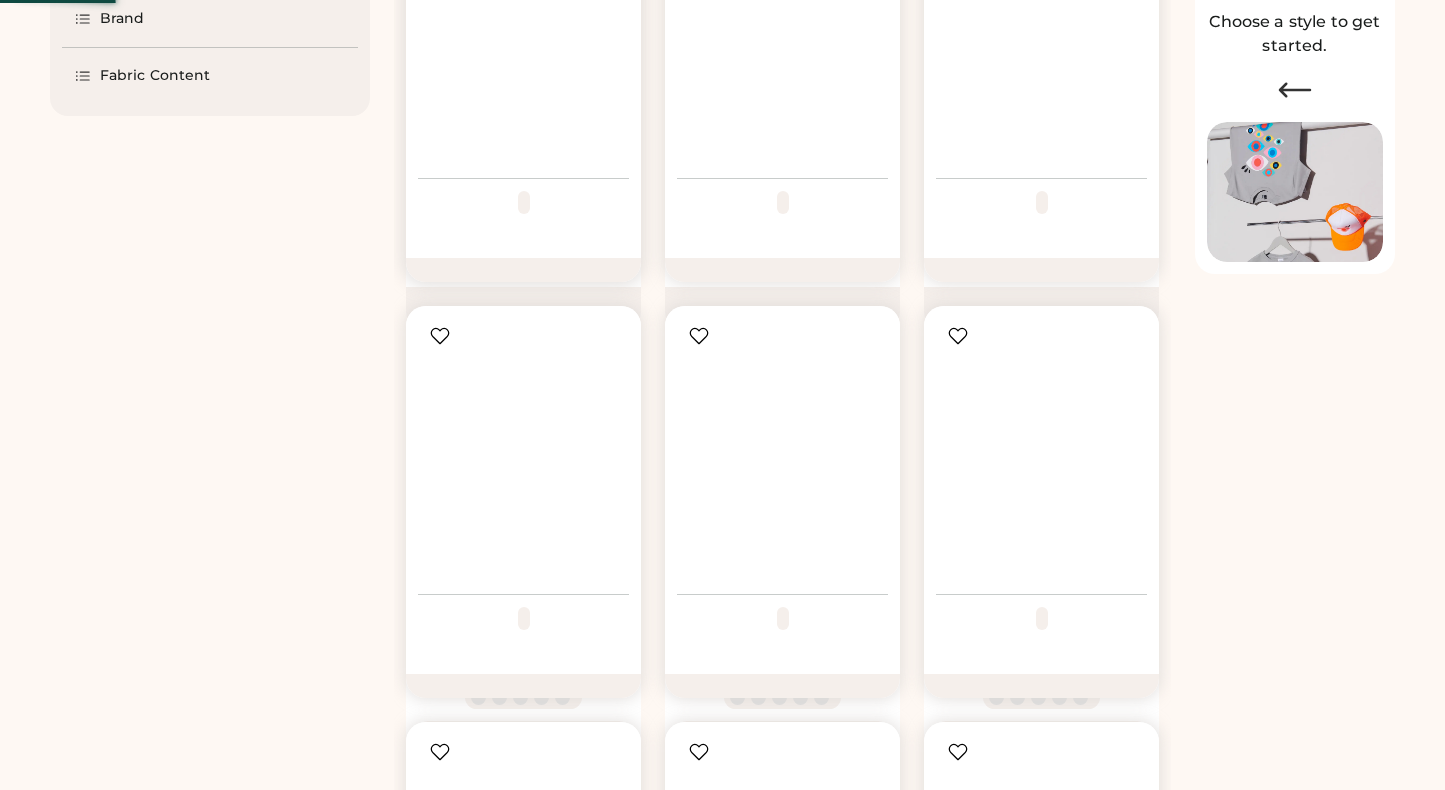 scroll, scrollTop: 0, scrollLeft: 0, axis: both 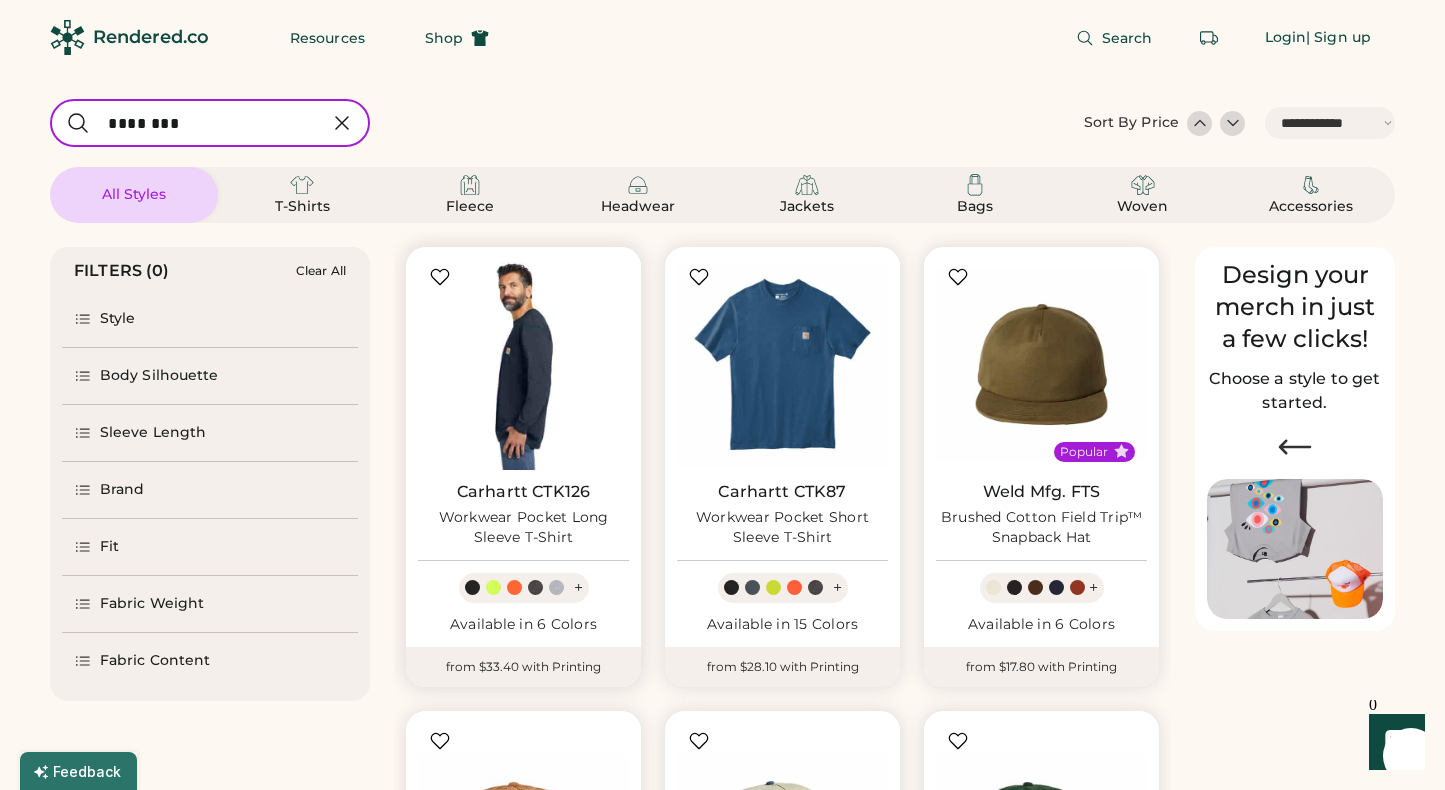 click at bounding box center [523, 364] 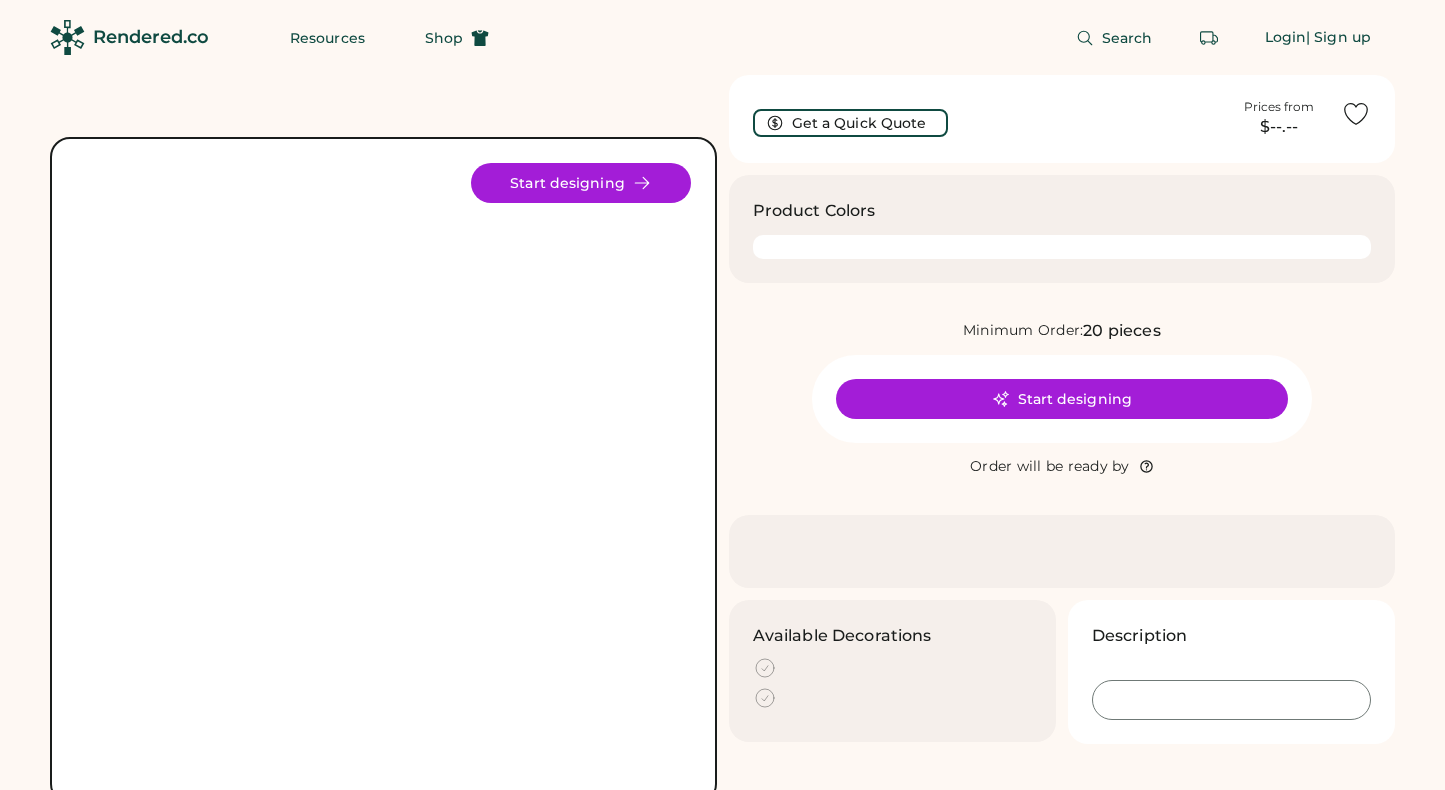 scroll, scrollTop: 0, scrollLeft: 0, axis: both 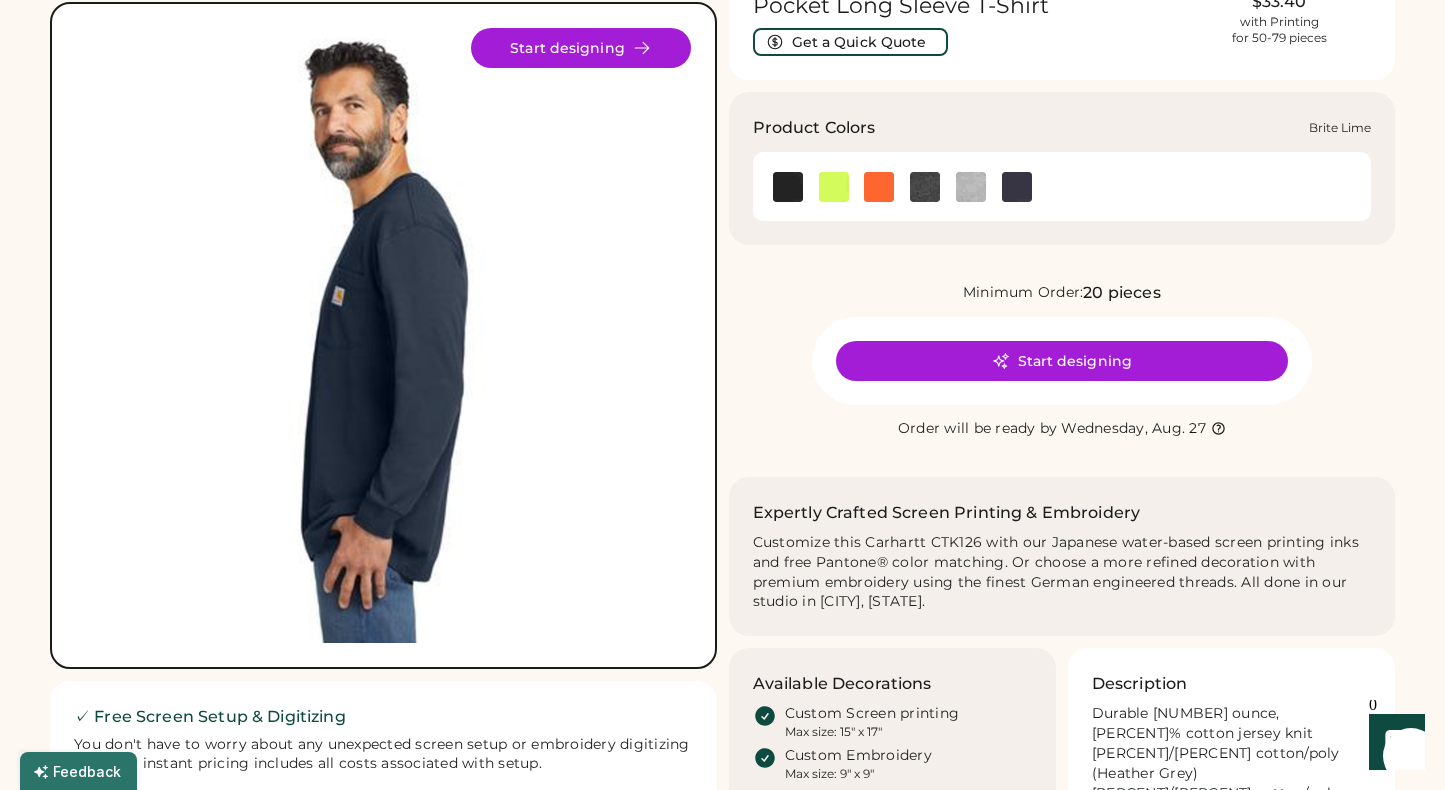 click 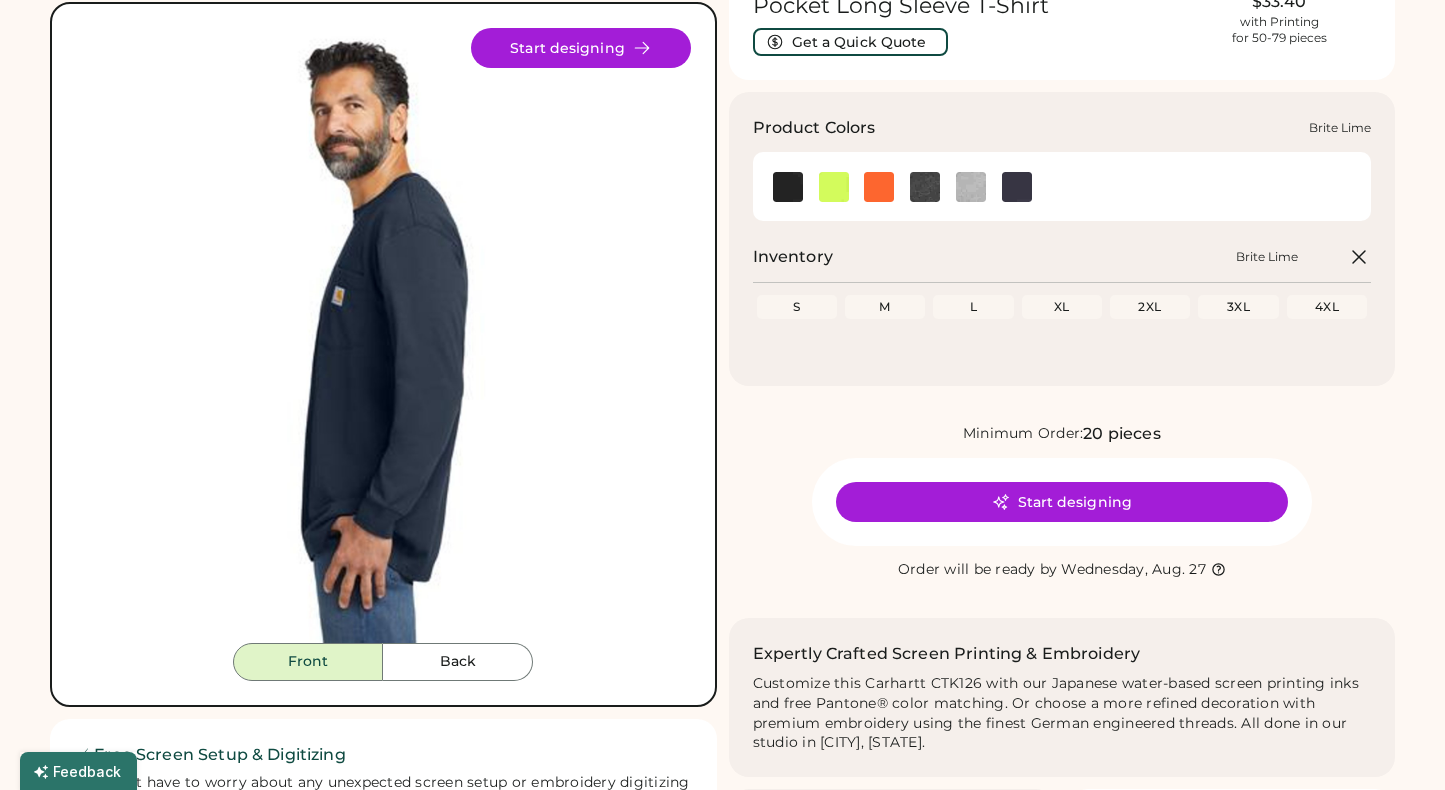 scroll, scrollTop: 0, scrollLeft: 0, axis: both 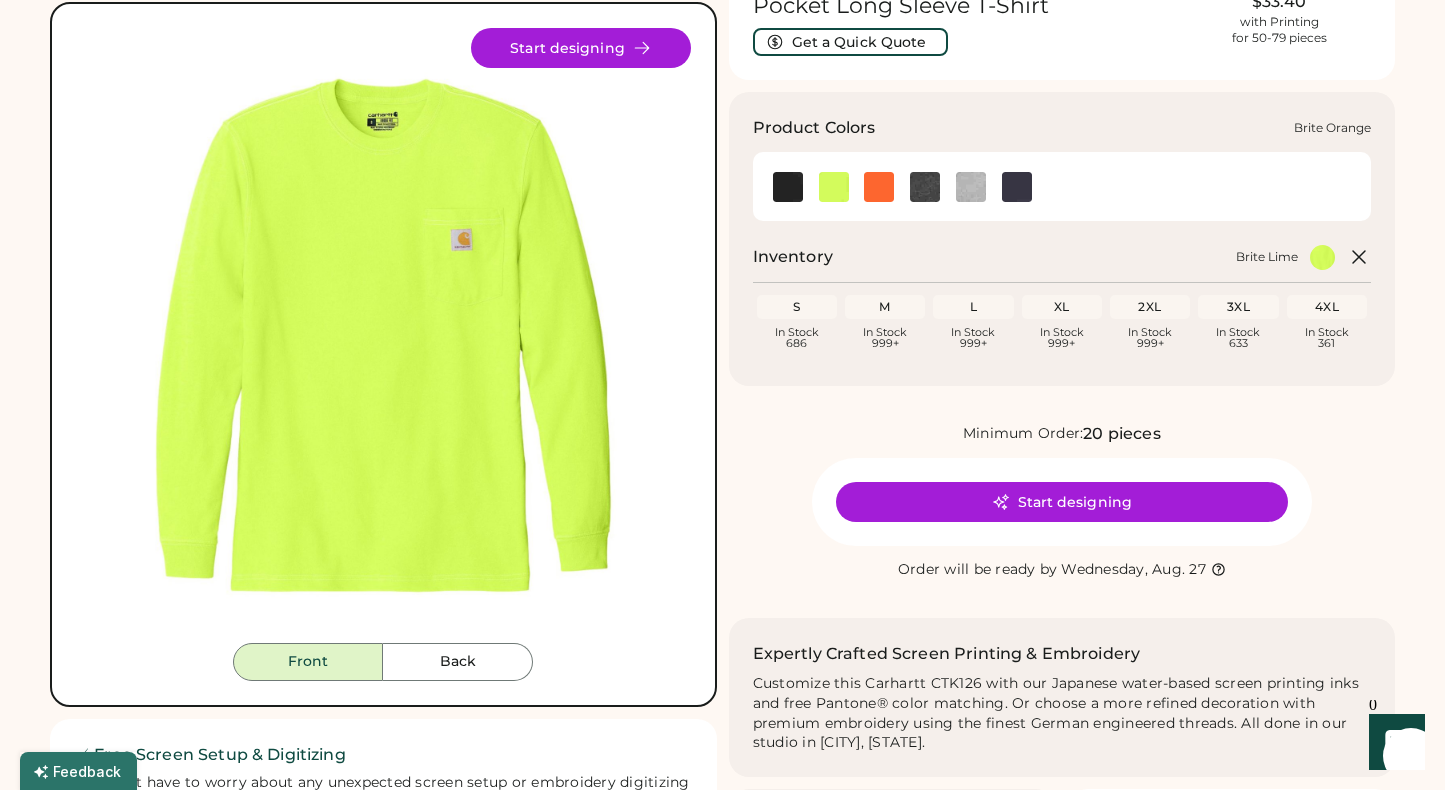 click 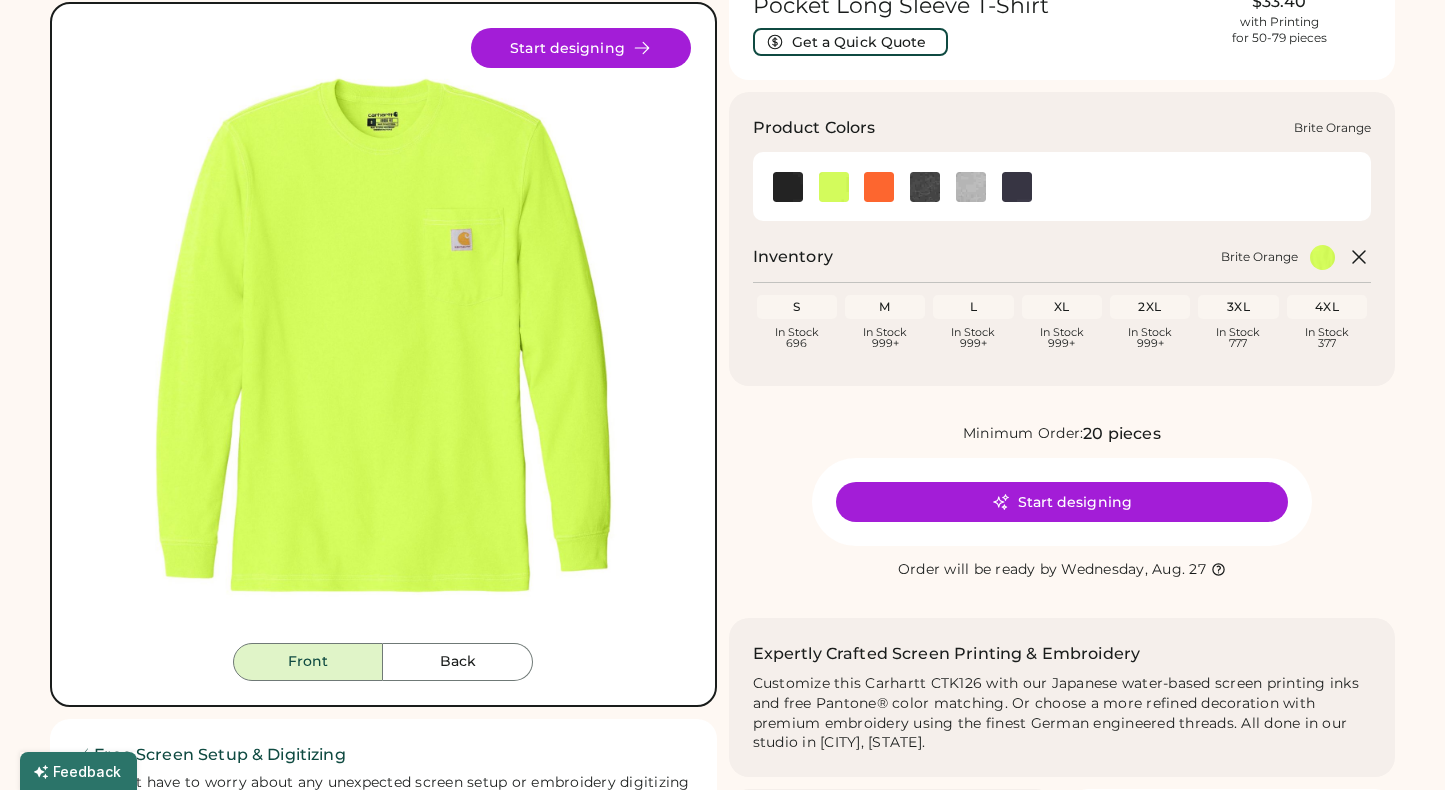 scroll, scrollTop: 0, scrollLeft: 0, axis: both 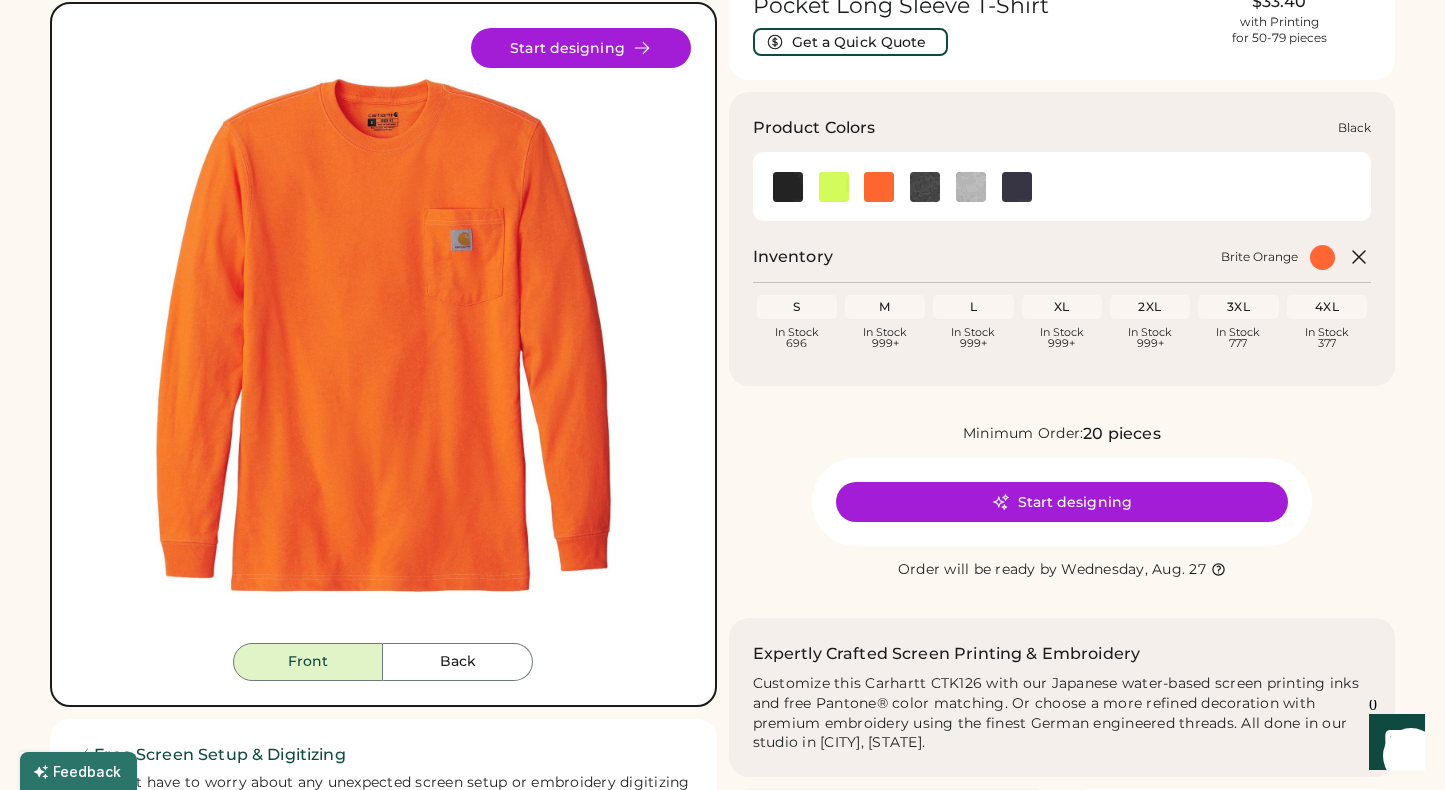 click 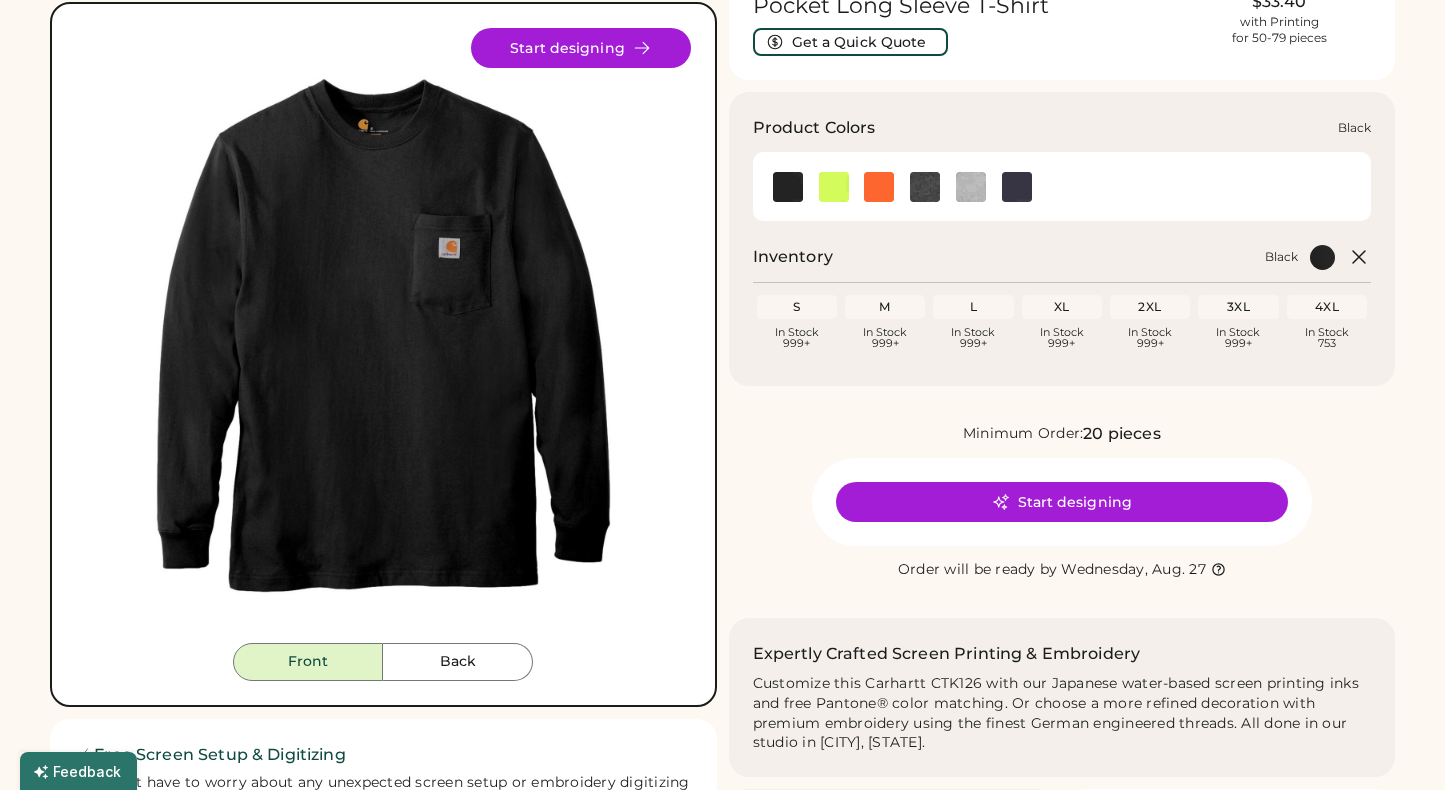 scroll, scrollTop: 0, scrollLeft: 0, axis: both 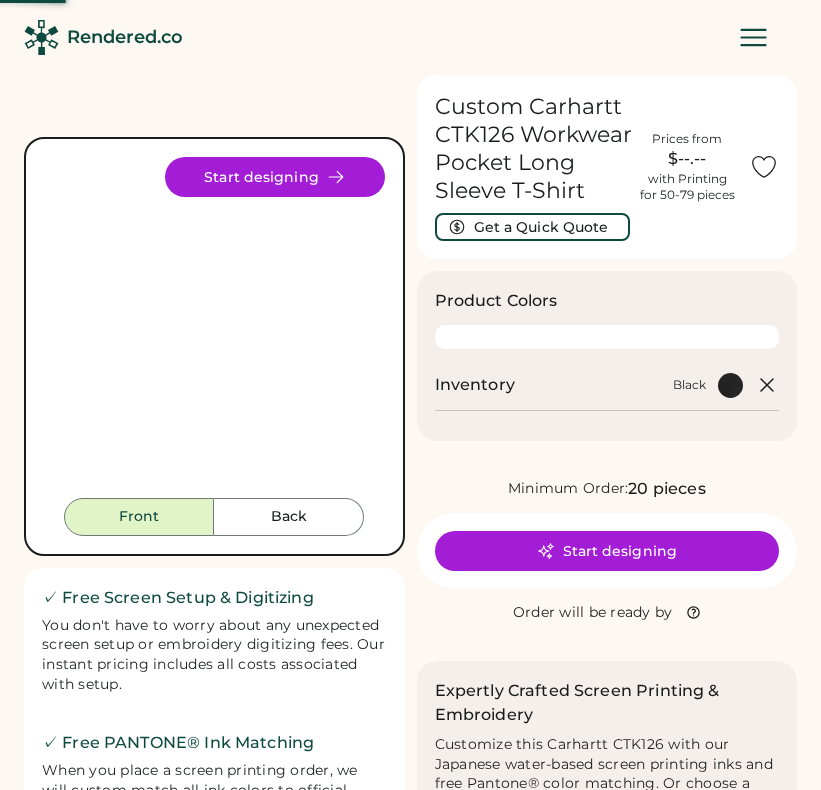 click on "Rendered.co" at bounding box center (125, 37) 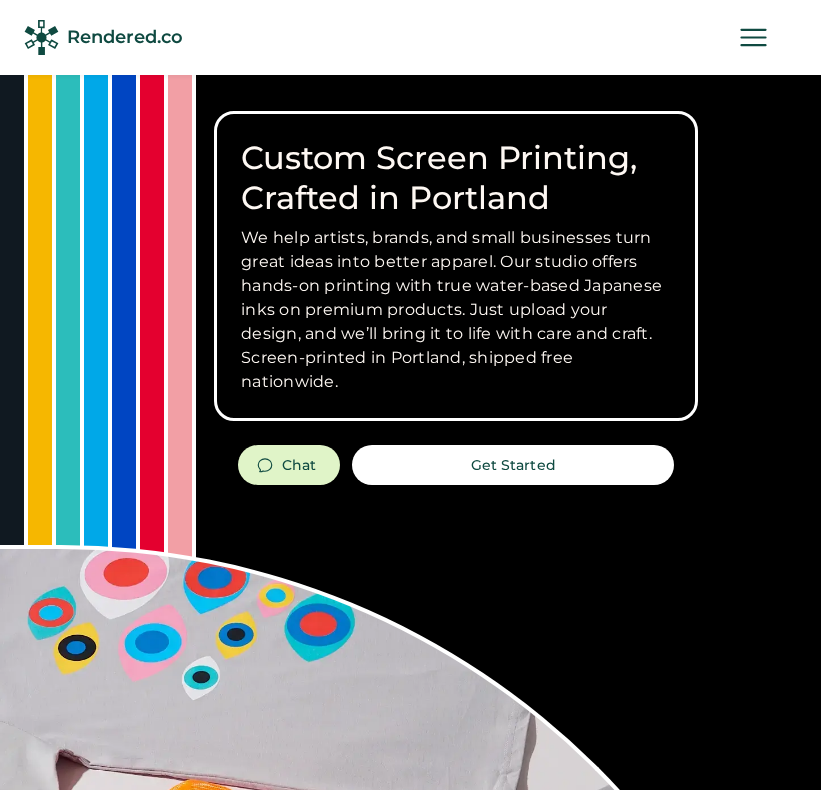scroll, scrollTop: 0, scrollLeft: 0, axis: both 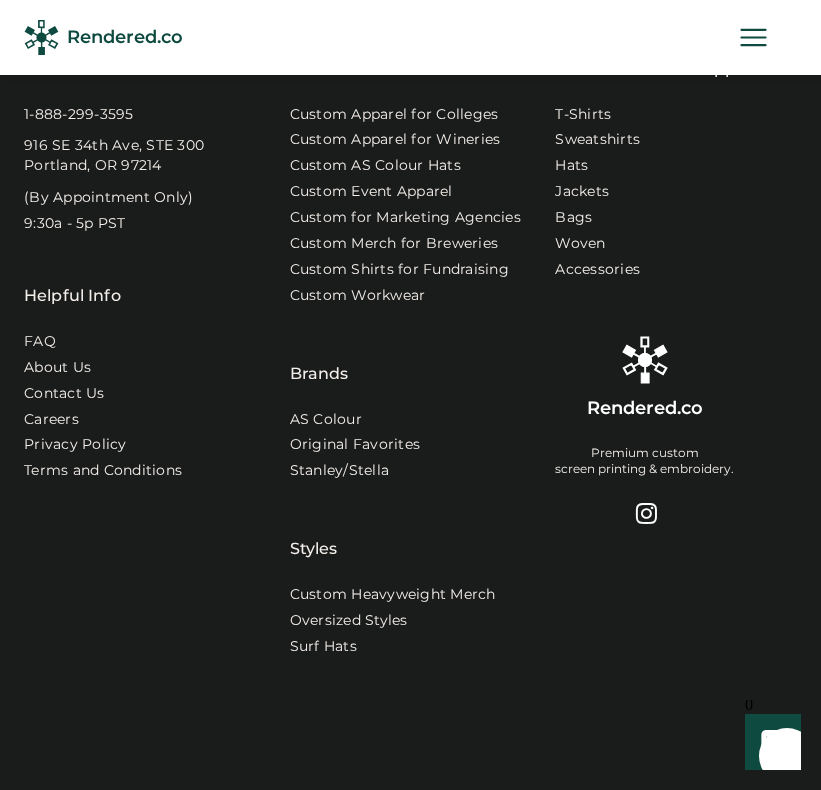click 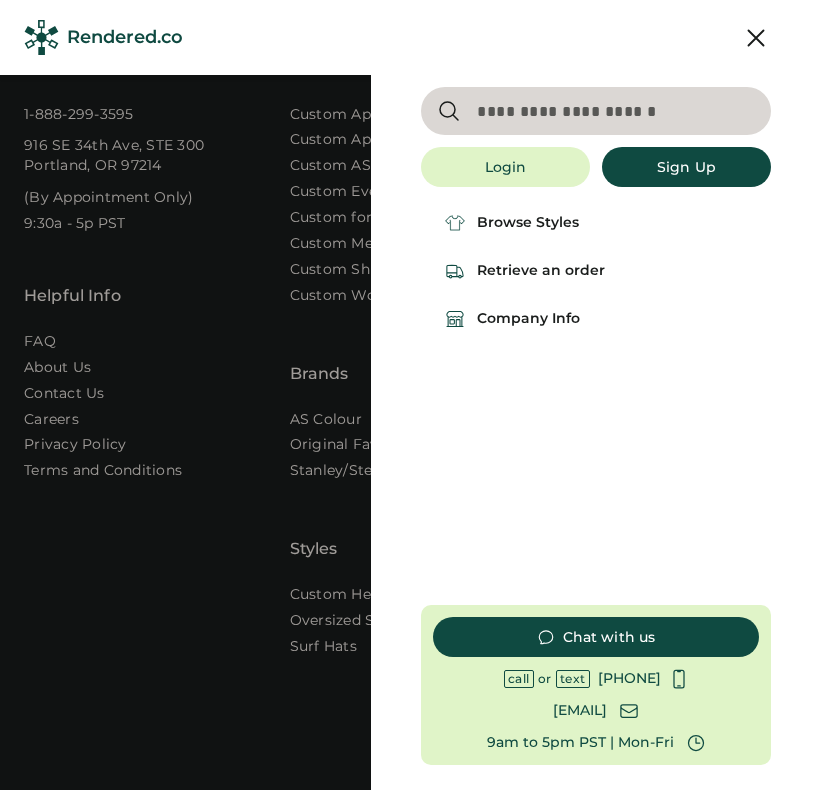click 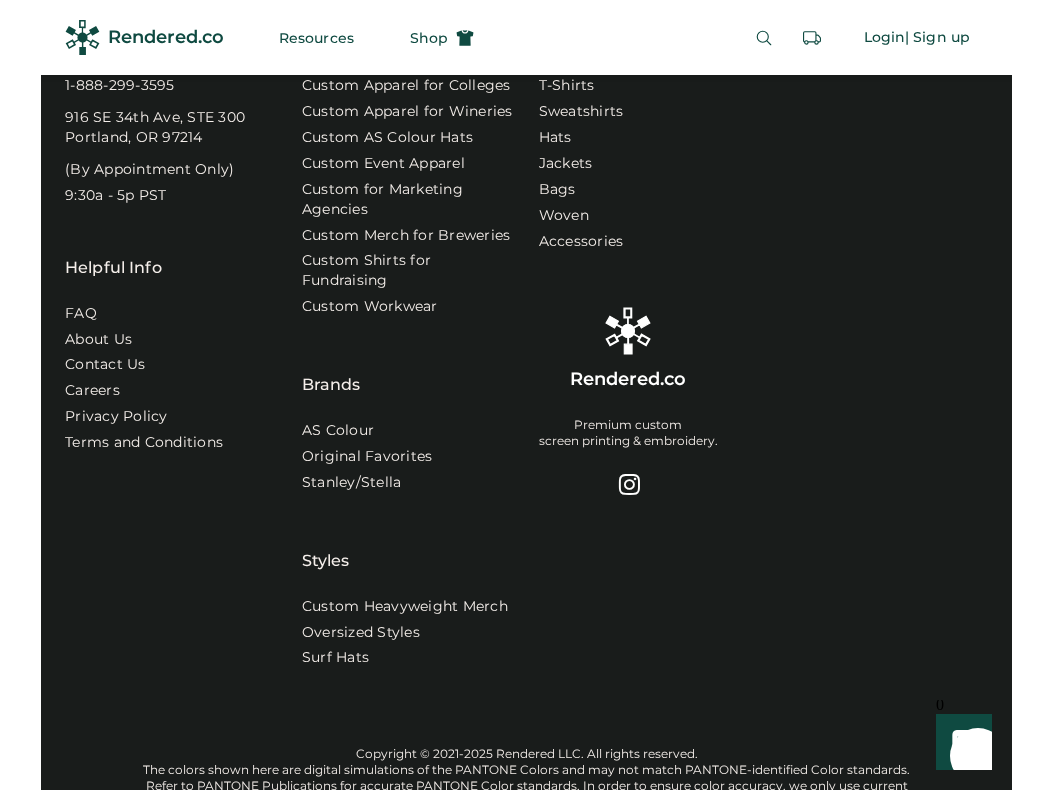 scroll, scrollTop: 7767, scrollLeft: 0, axis: vertical 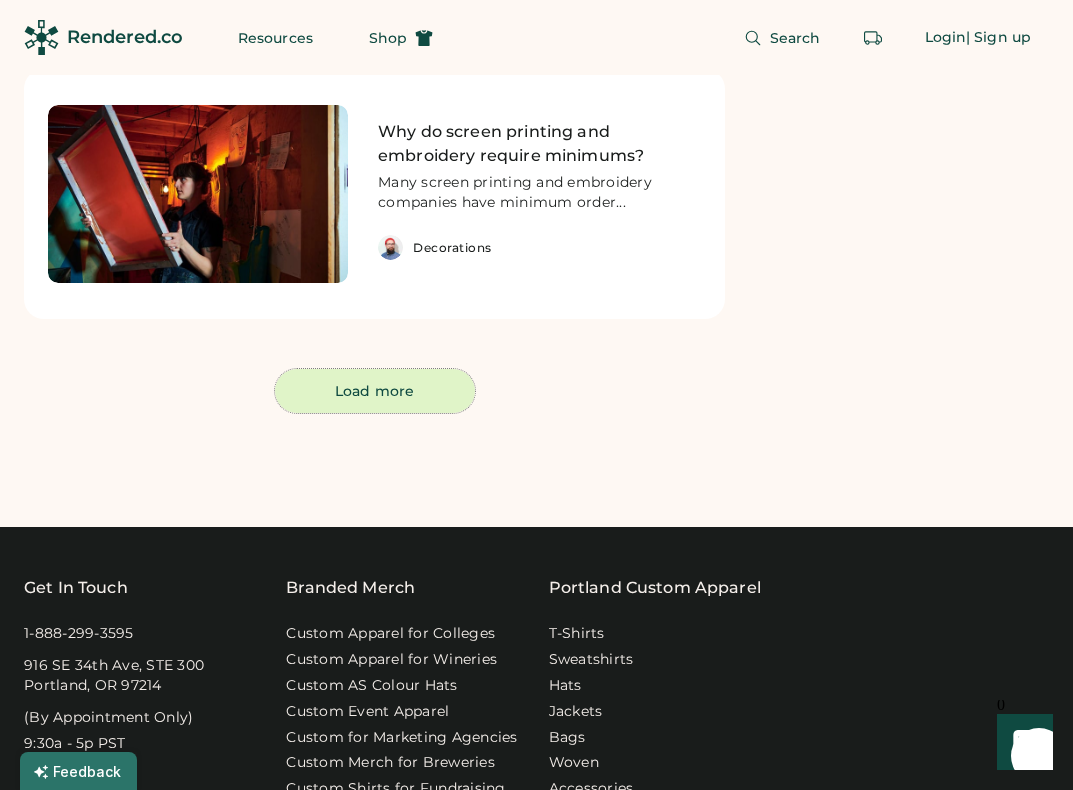 click on "Load more" at bounding box center [375, 391] 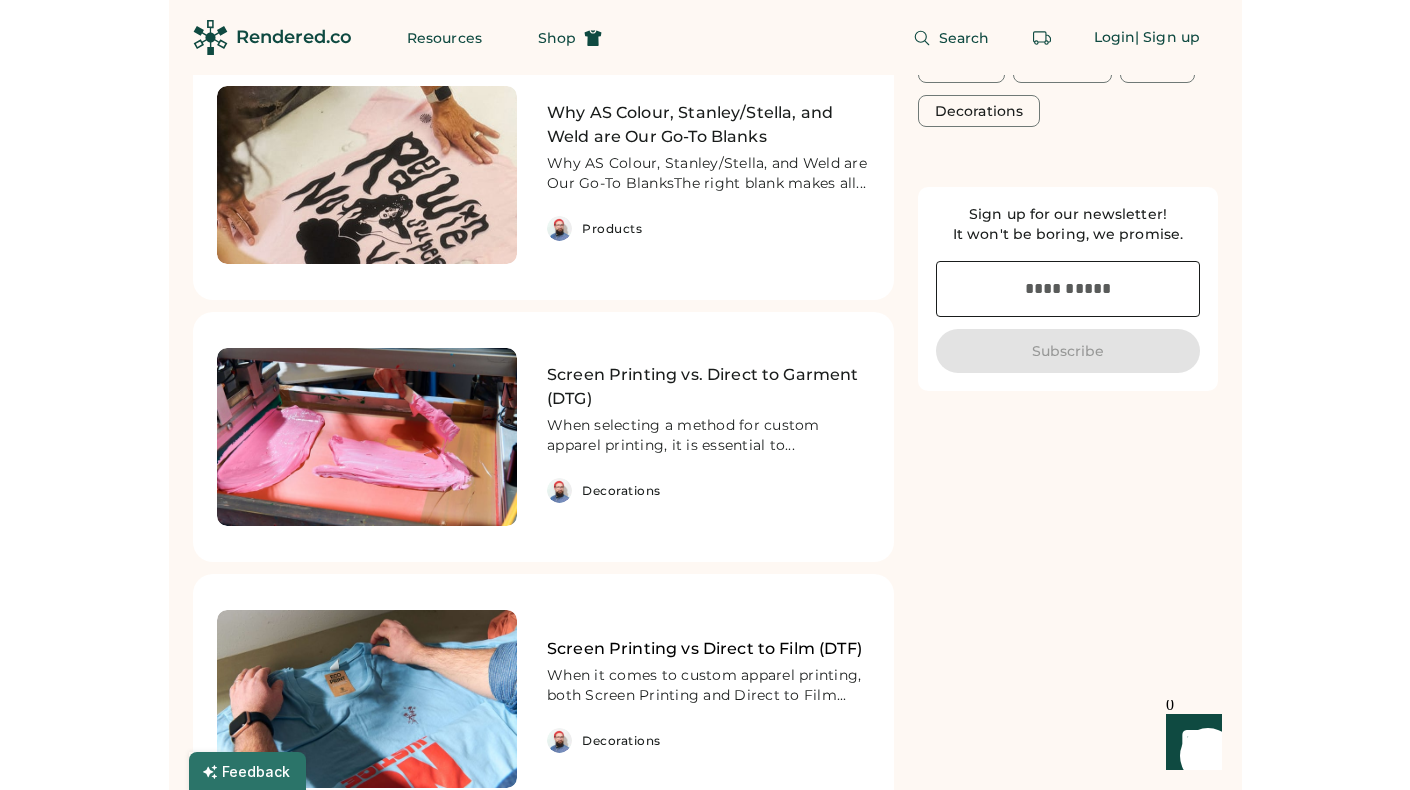scroll, scrollTop: 0, scrollLeft: 0, axis: both 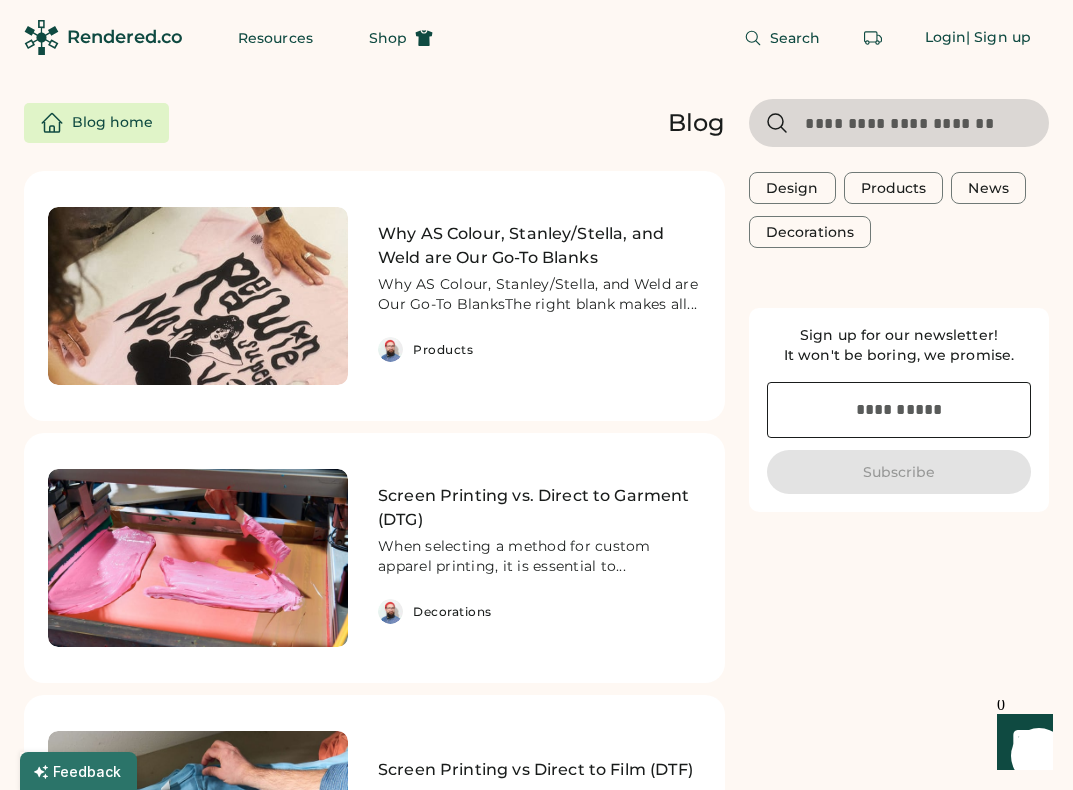click on "Blog home" at bounding box center [112, 123] 